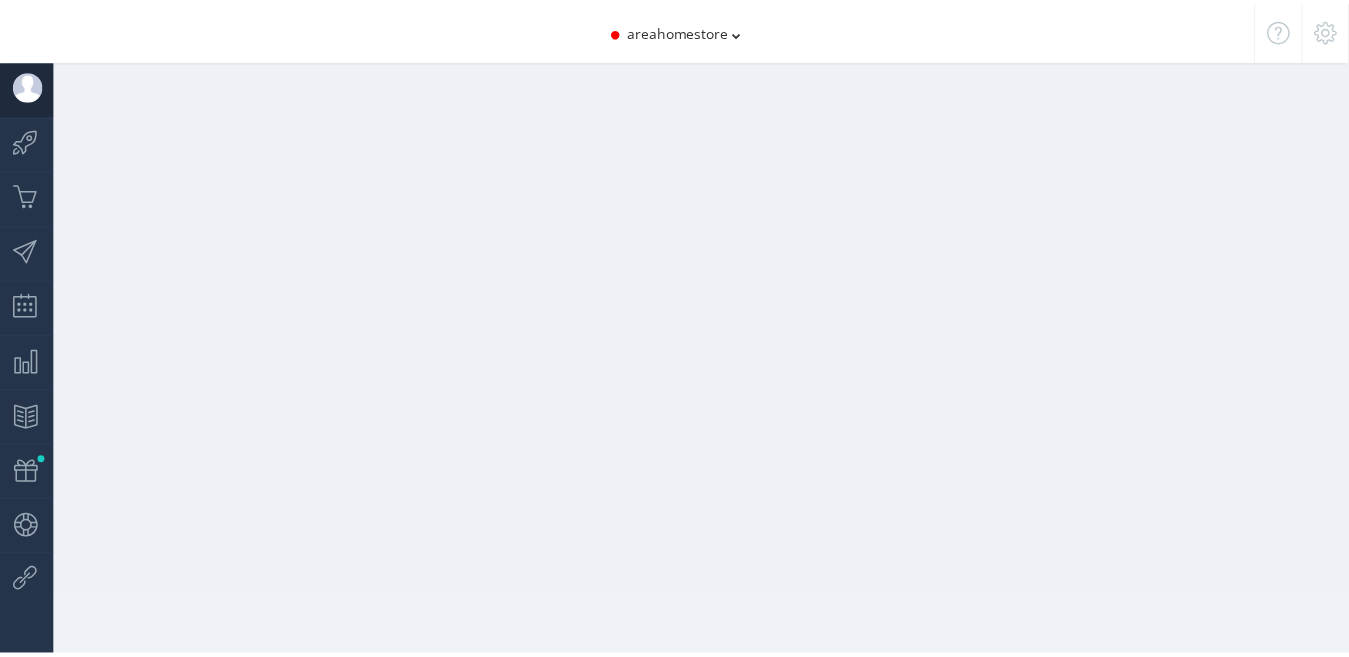 scroll, scrollTop: 0, scrollLeft: 0, axis: both 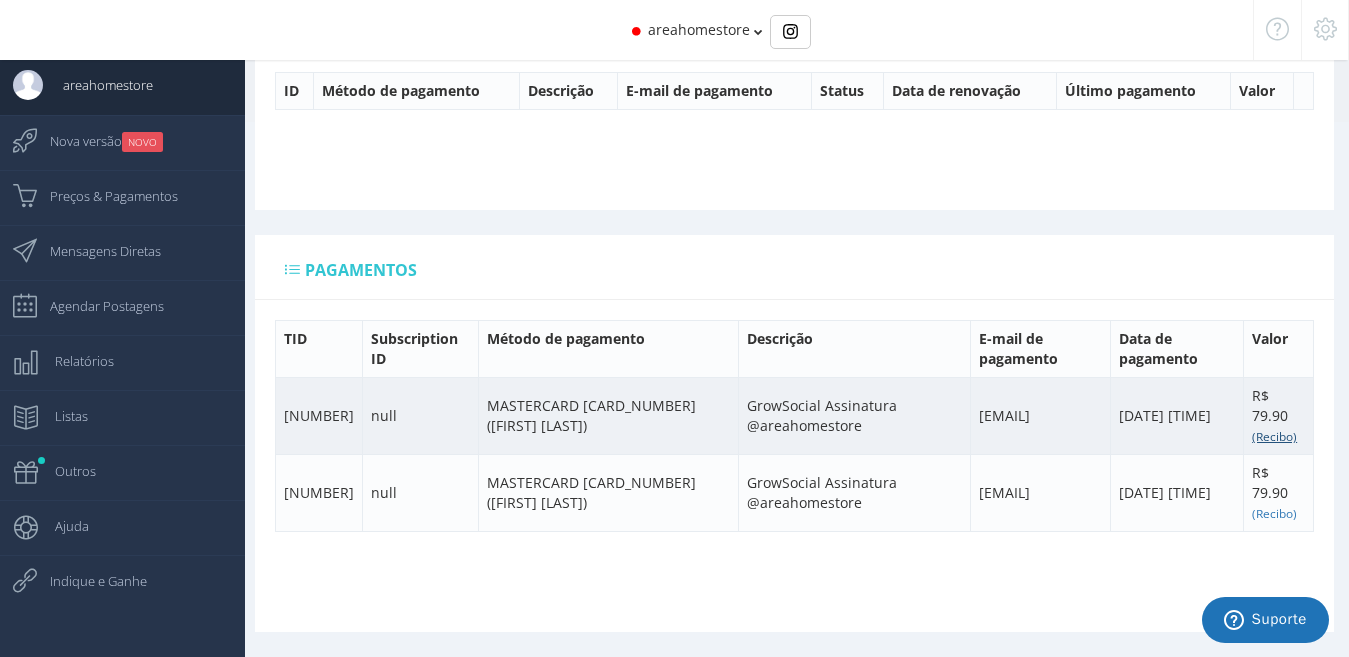 click on "(Recibo)" at bounding box center (1274, 436) 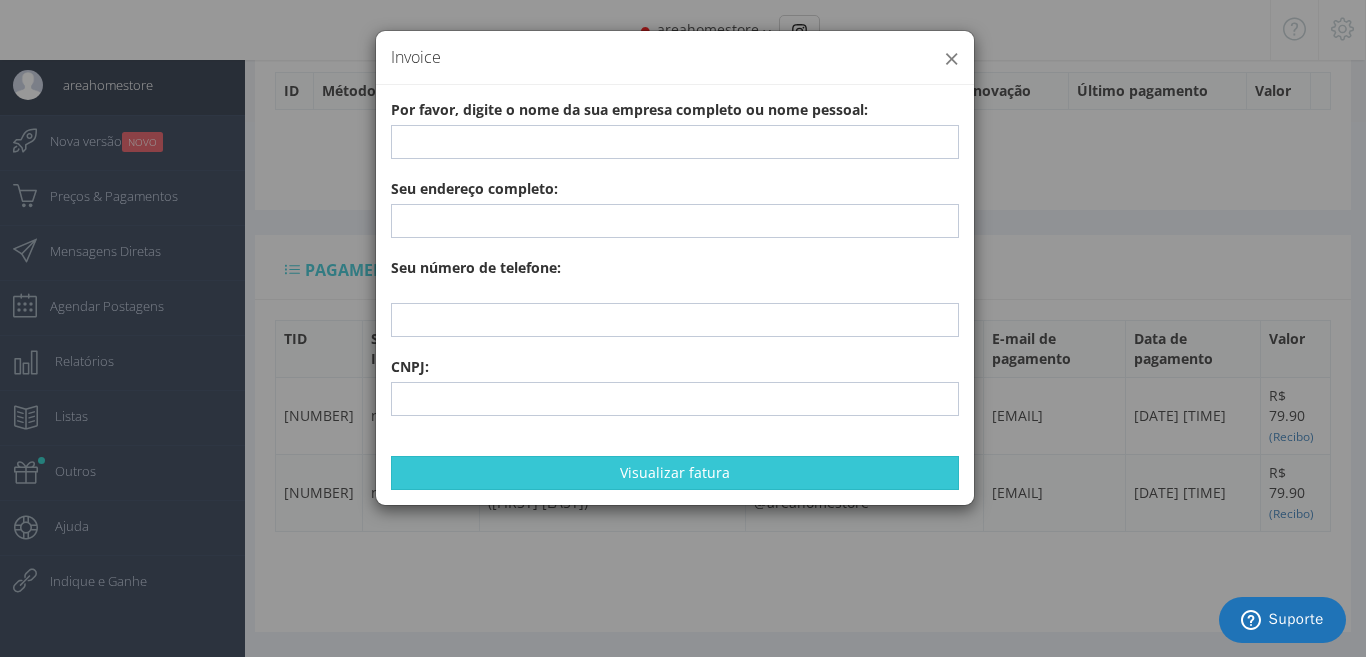 click on "×" at bounding box center (951, 58) 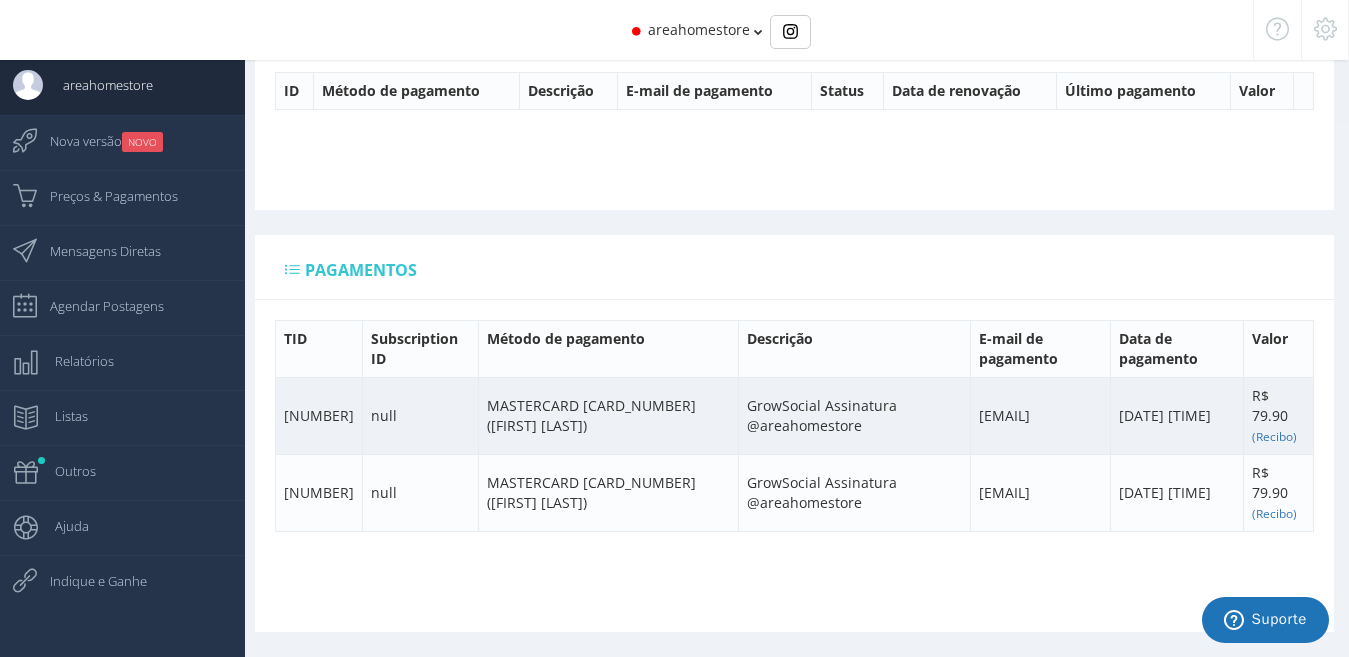 click on "MASTERCARD **** **** **** **** ([FIRST] [LAST] [LAST])" at bounding box center [609, 415] 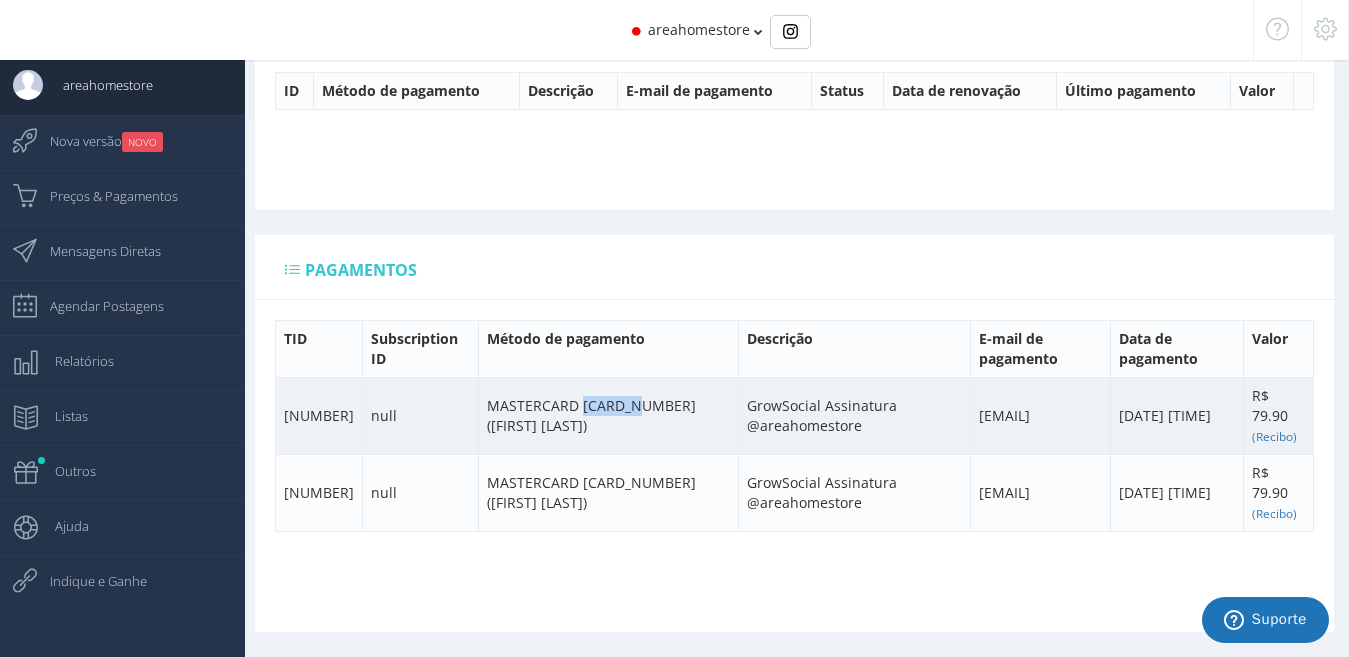 click on "MASTERCARD **** **** **** **** ([FIRST] [LAST] [LAST])" at bounding box center (609, 415) 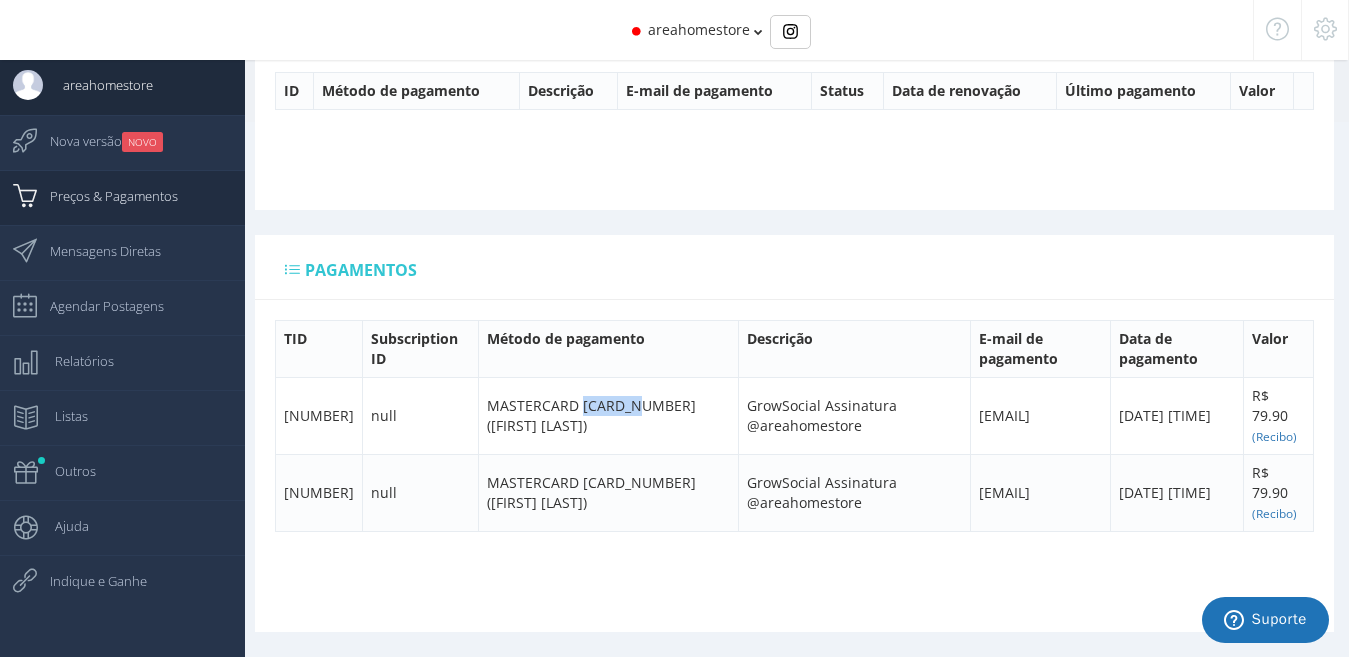 click on "Preços & Pagamentos" at bounding box center [0, 0] 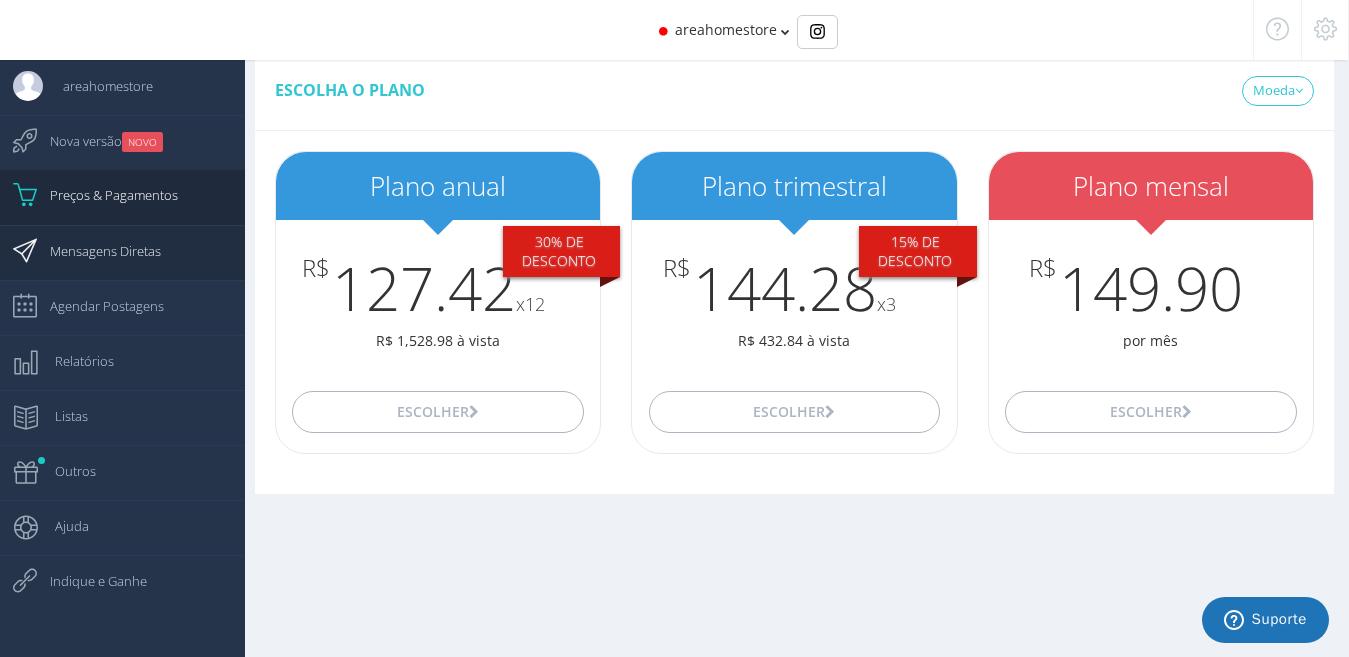 click on "Mensagens Diretas" at bounding box center (0, 0) 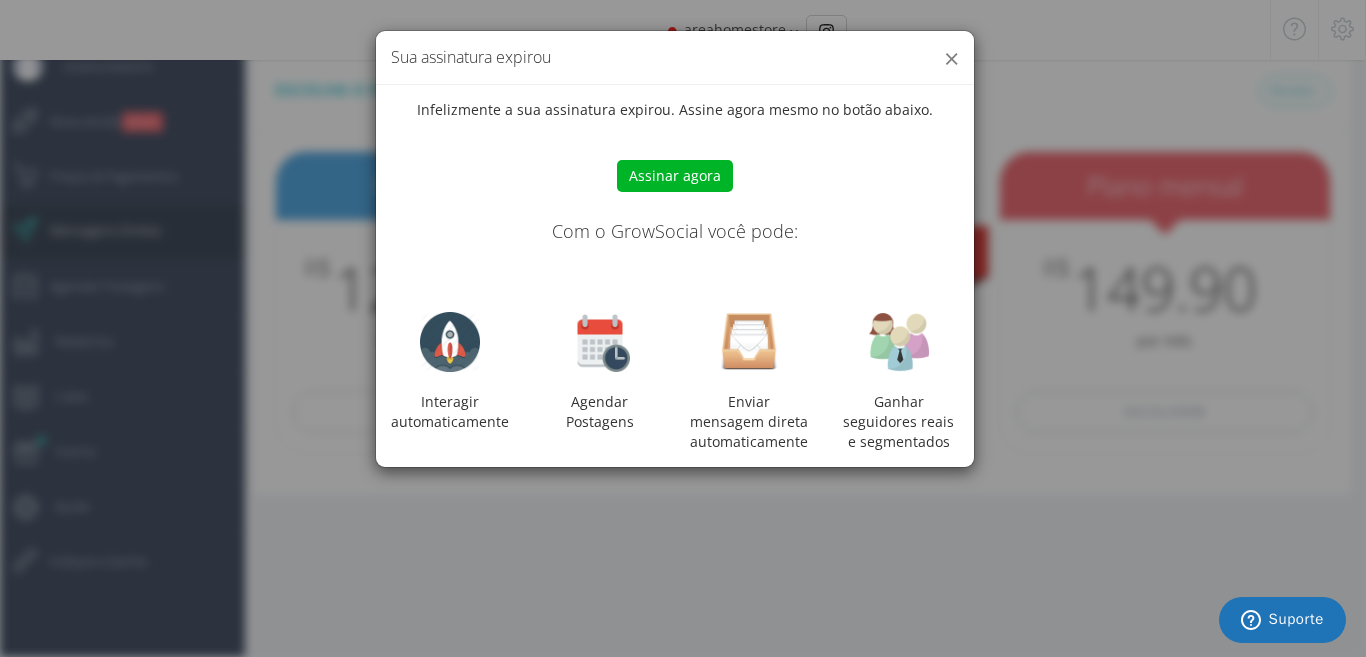 click on "×" at bounding box center [951, 58] 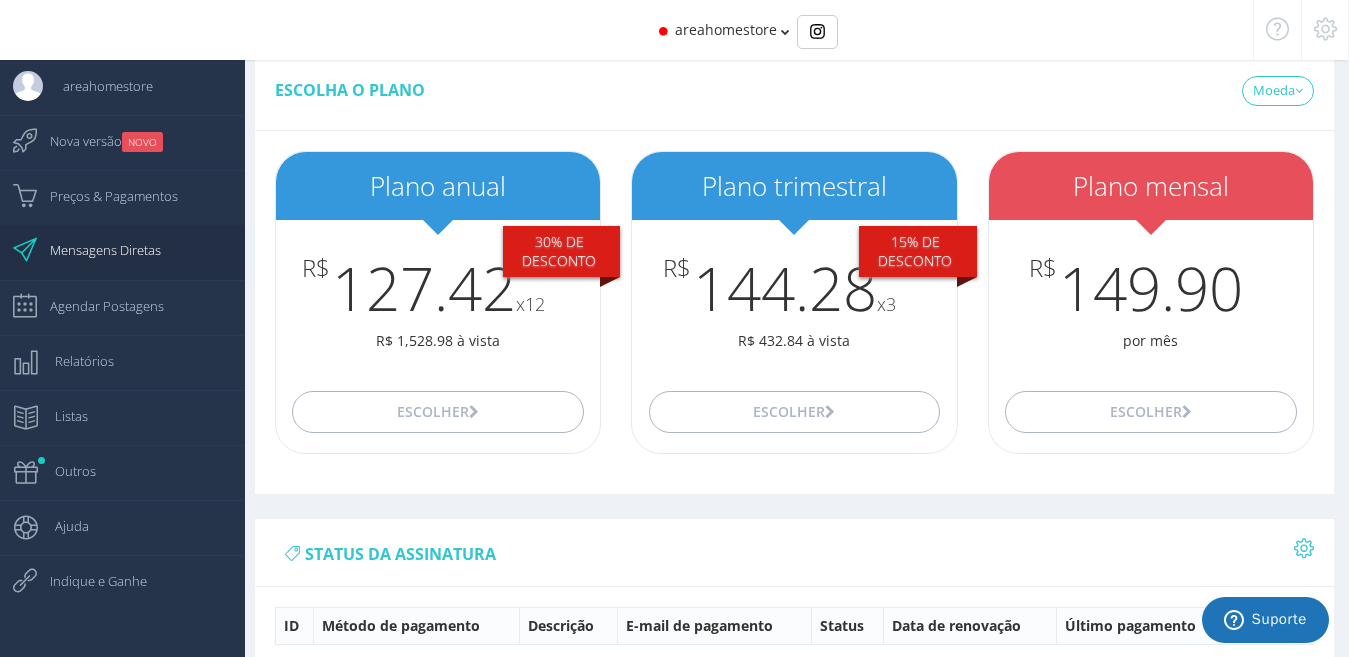 click on "Mensagens Diretas" at bounding box center (95, 250) 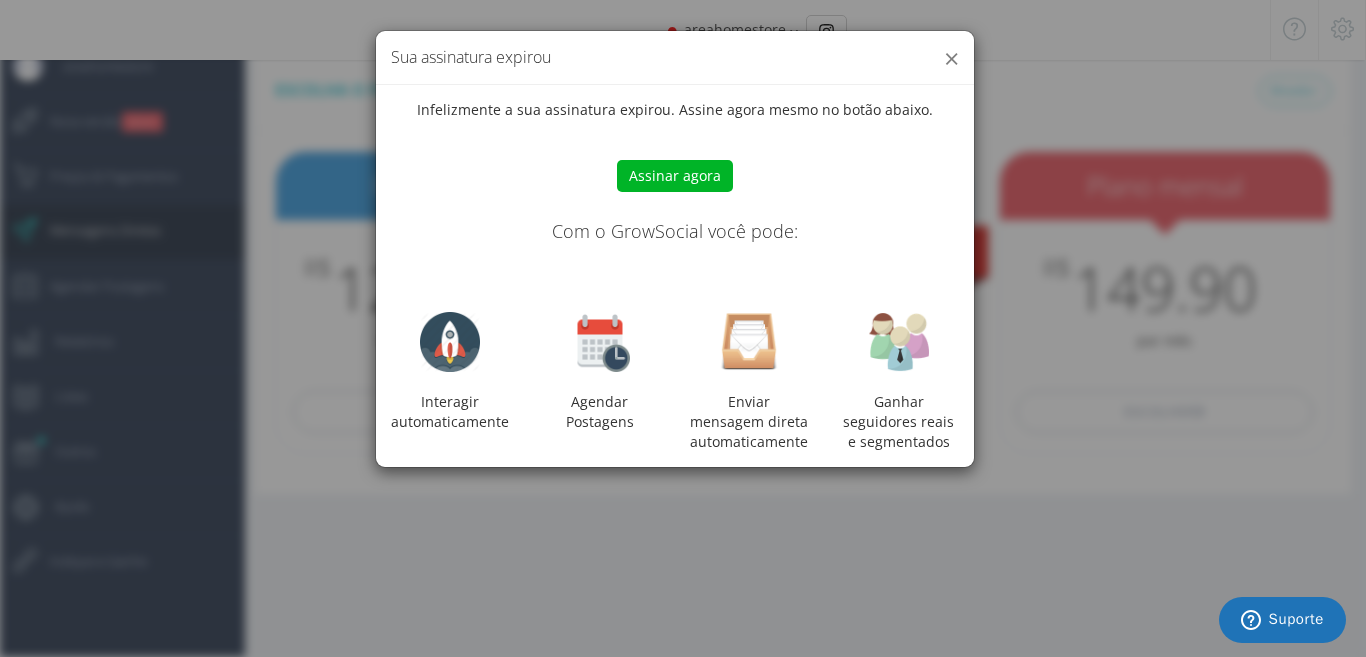 click on "×" at bounding box center (951, 58) 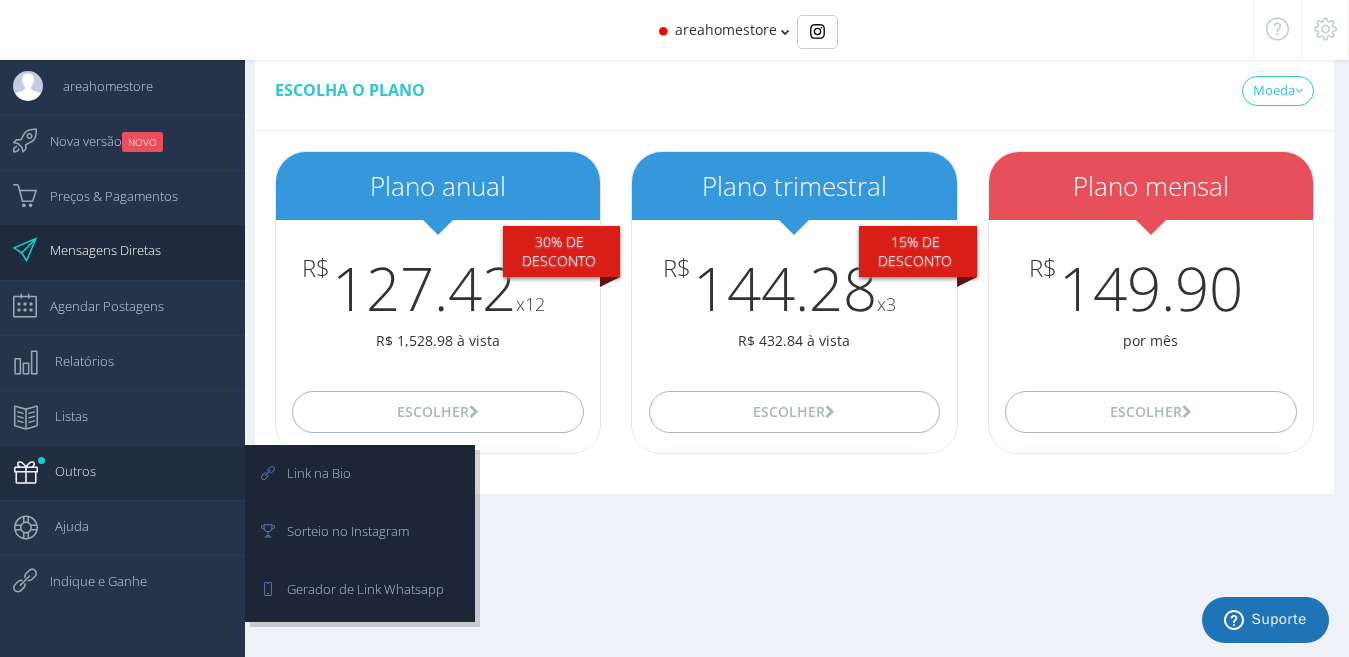 click on "Outros" at bounding box center (65, 471) 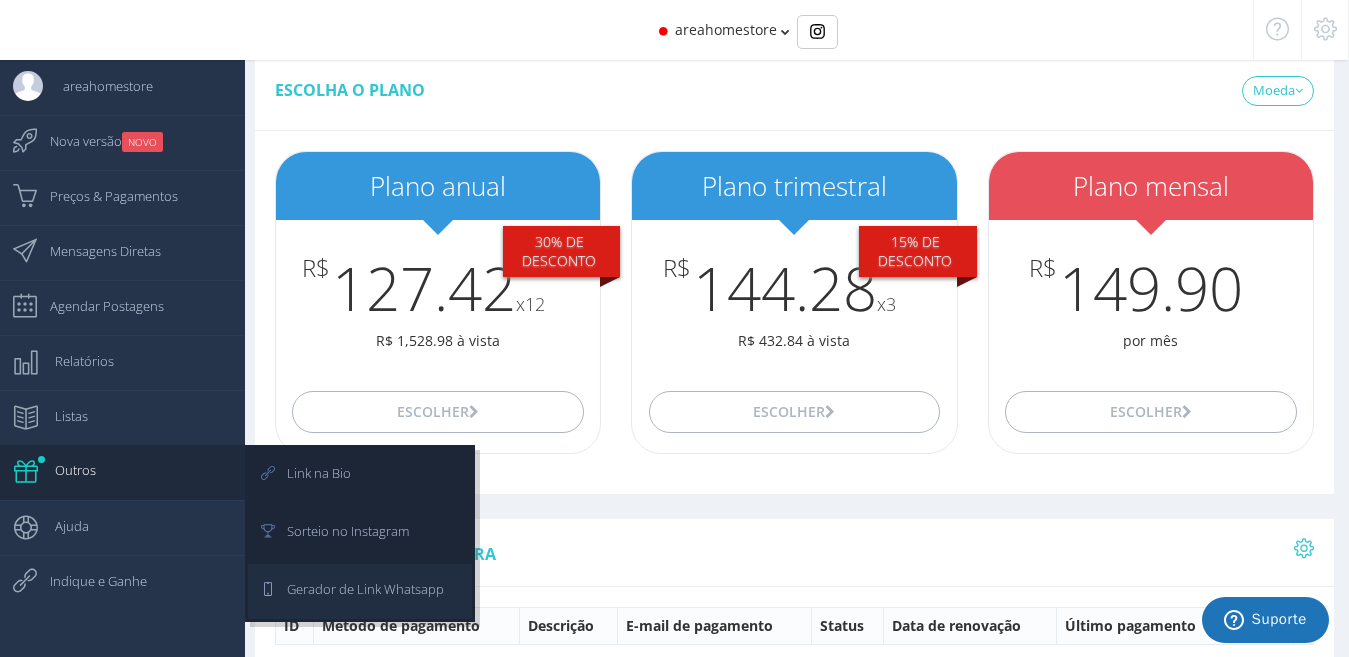 click on "Gerador de Link Whatsapp" at bounding box center [355, 589] 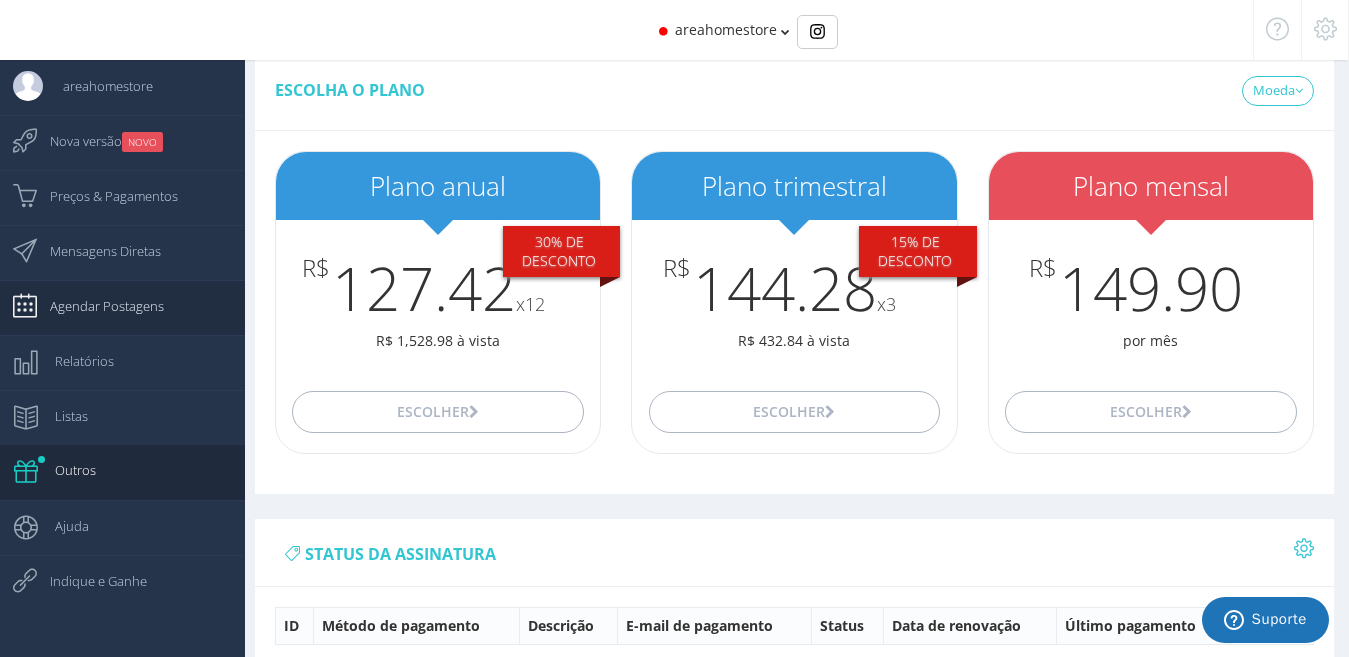 click on "Agendar Postagens" at bounding box center [97, 306] 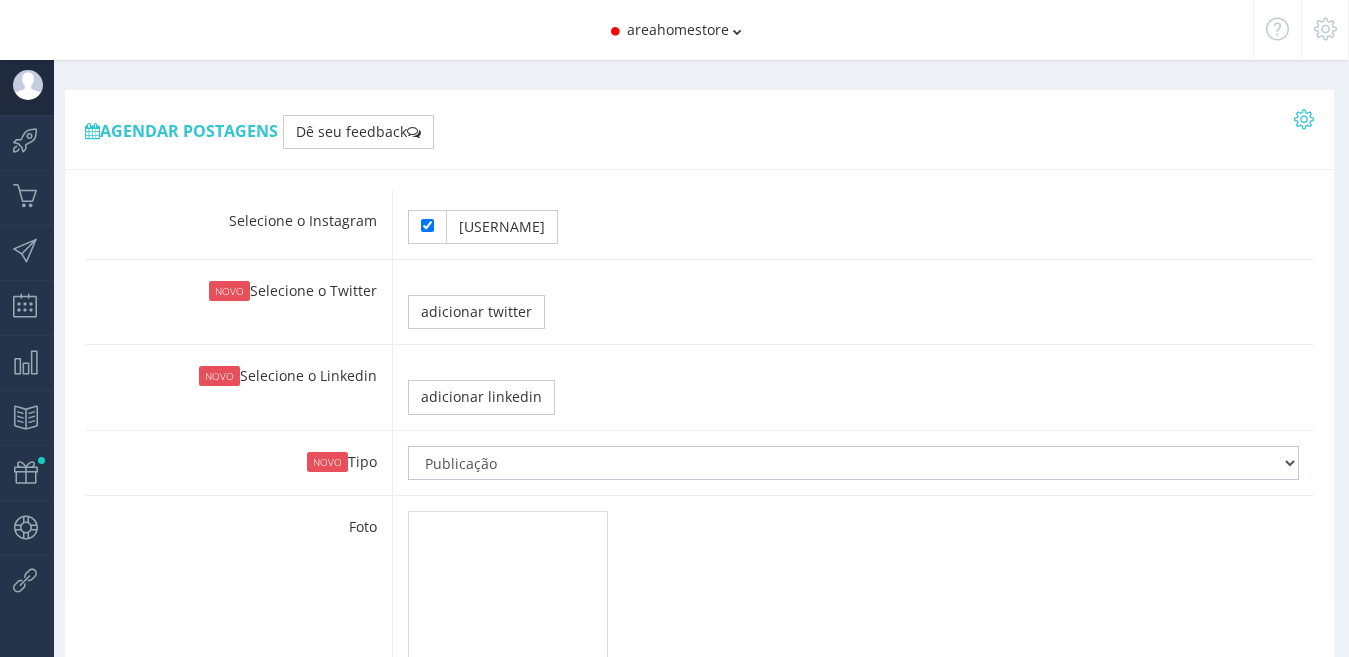 scroll, scrollTop: 0, scrollLeft: 0, axis: both 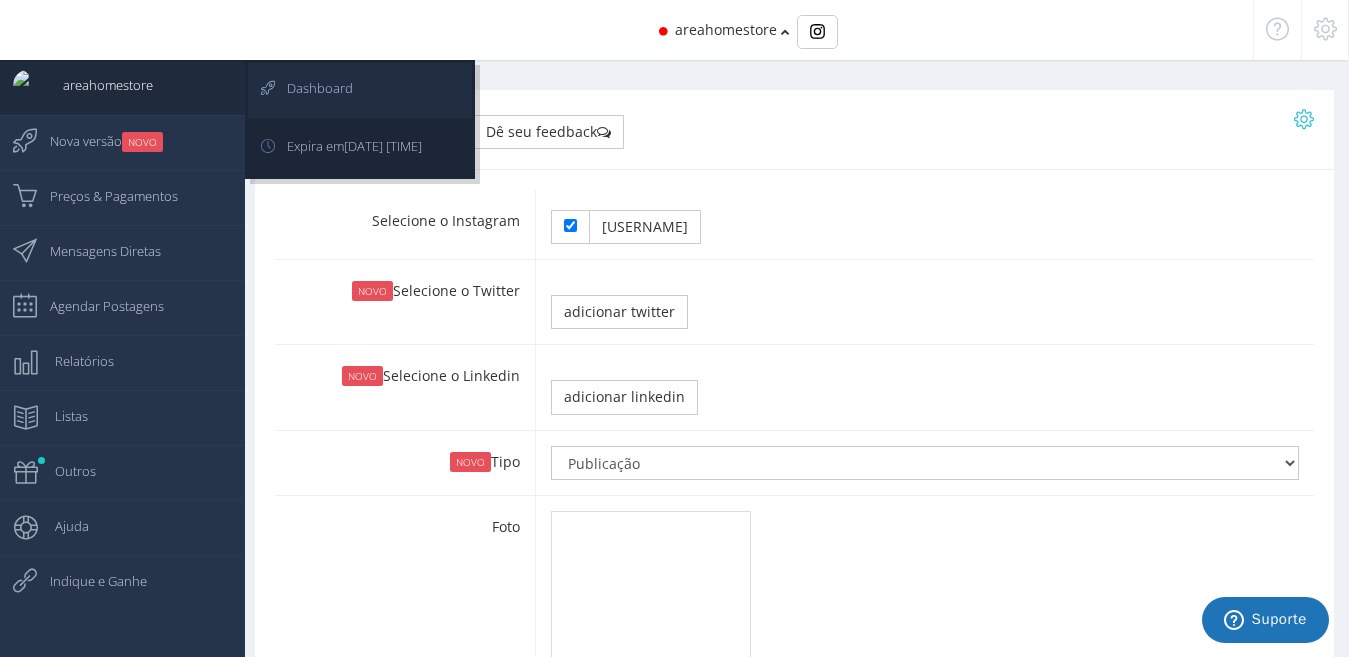 click on "Dashboard" at bounding box center (310, 88) 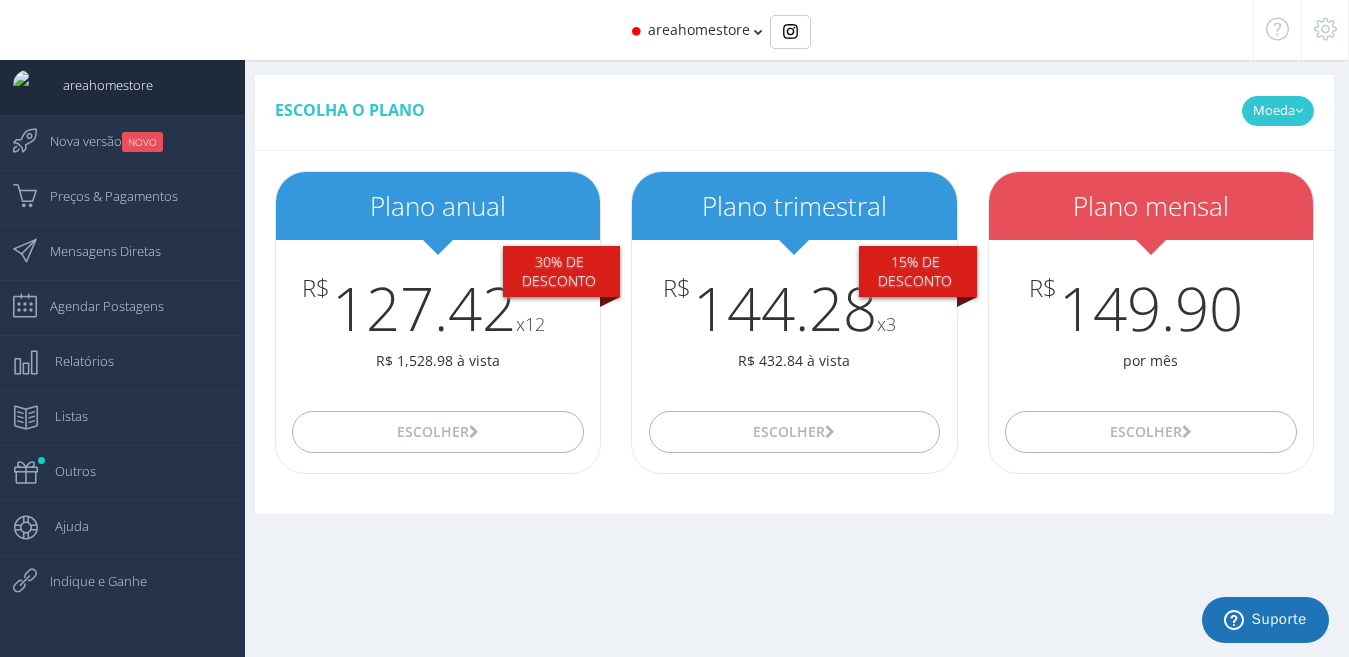 click on "Moeda" at bounding box center (1278, 111) 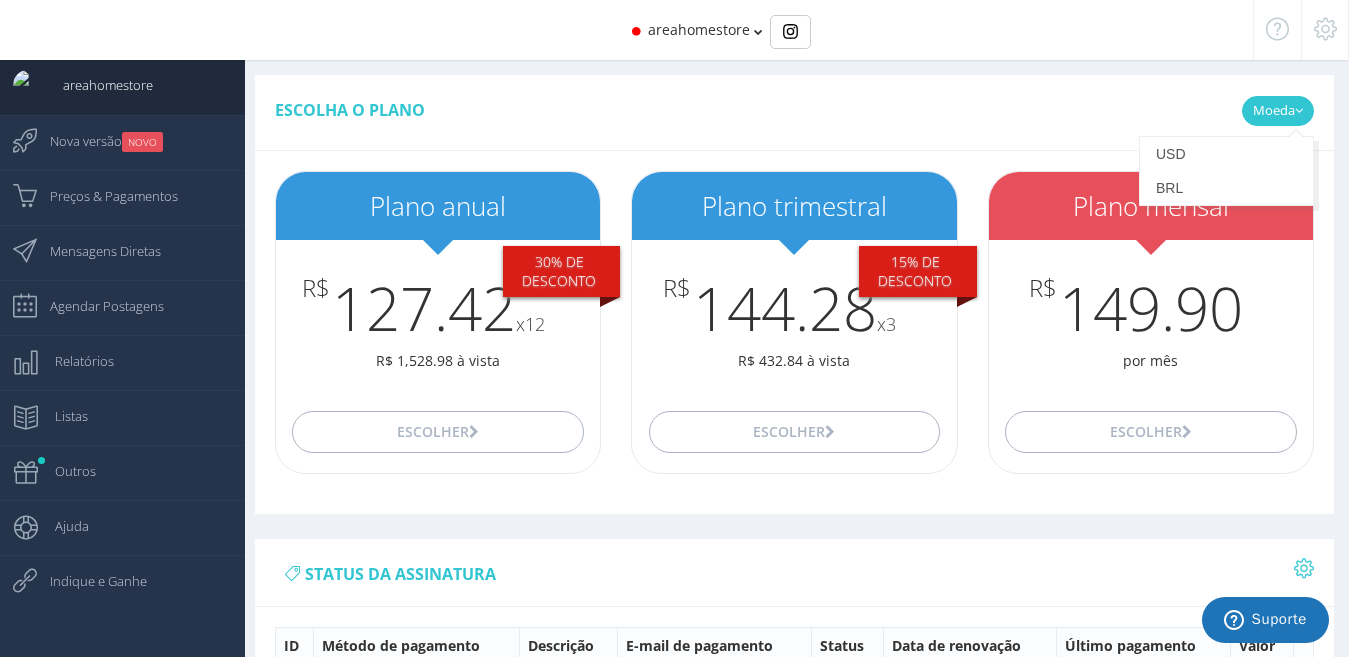 scroll, scrollTop: 400, scrollLeft: 0, axis: vertical 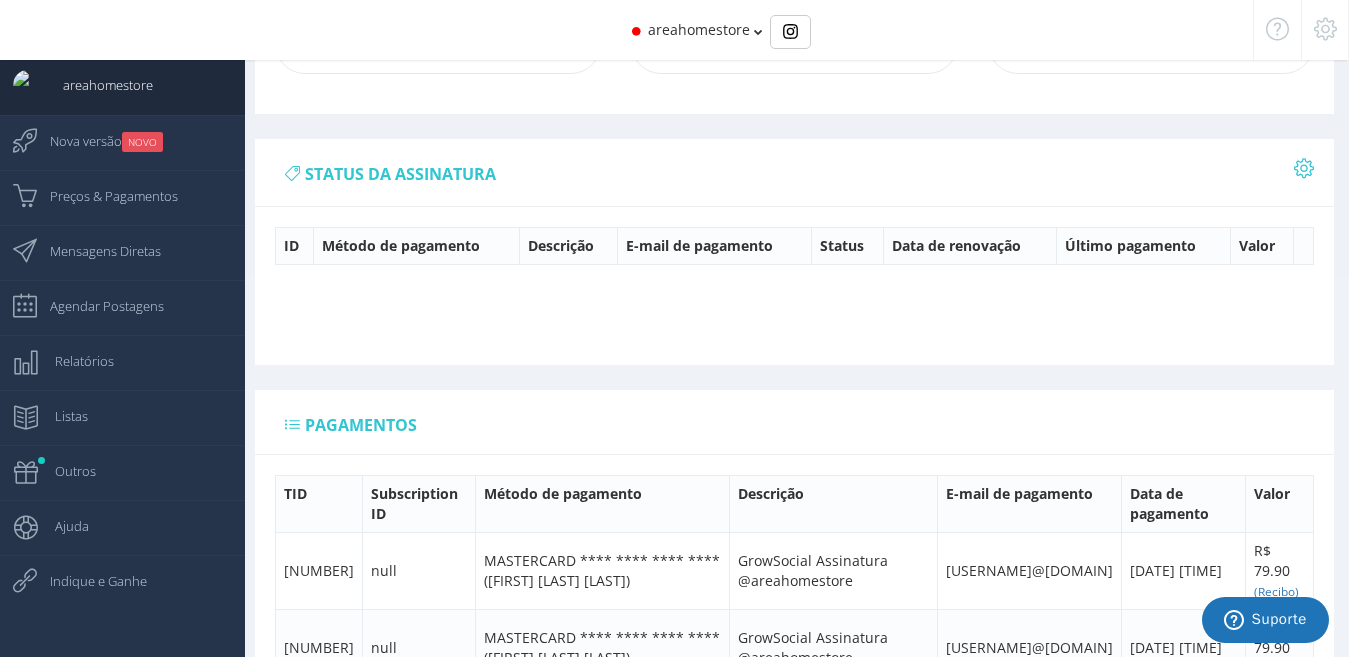 click on "status da assinatura
ID Valor" at bounding box center (794, 252) 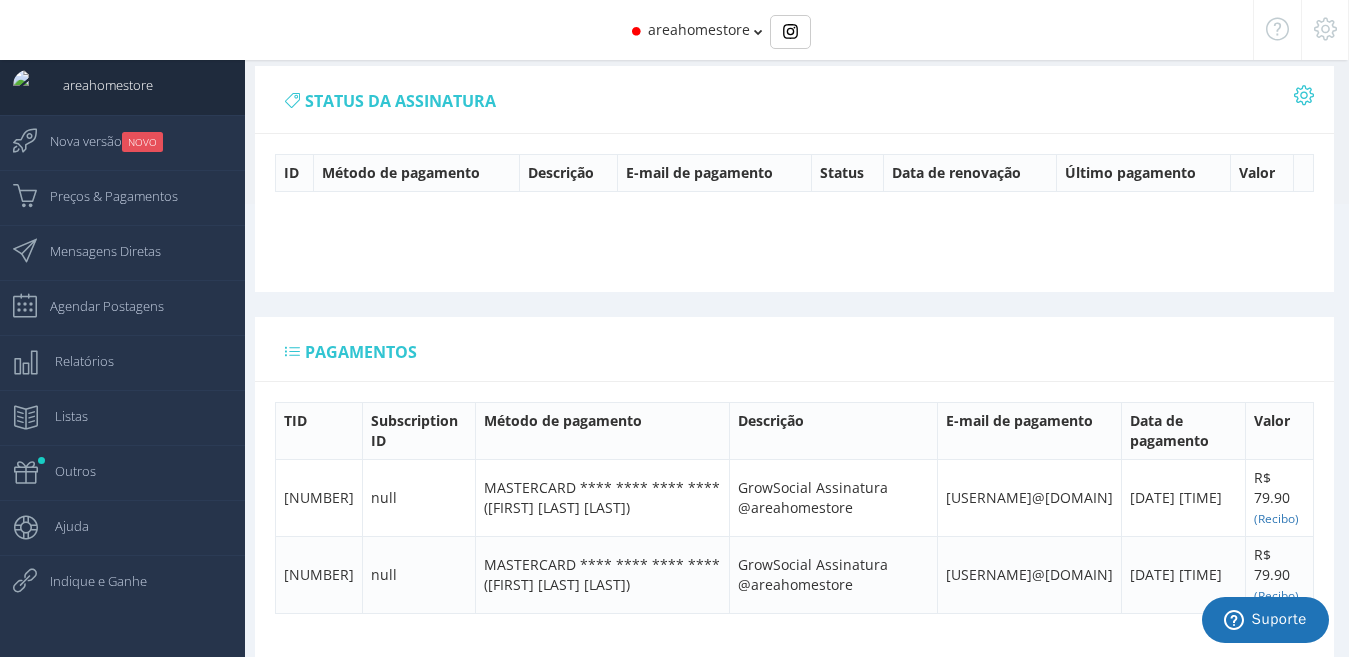 scroll, scrollTop: 555, scrollLeft: 0, axis: vertical 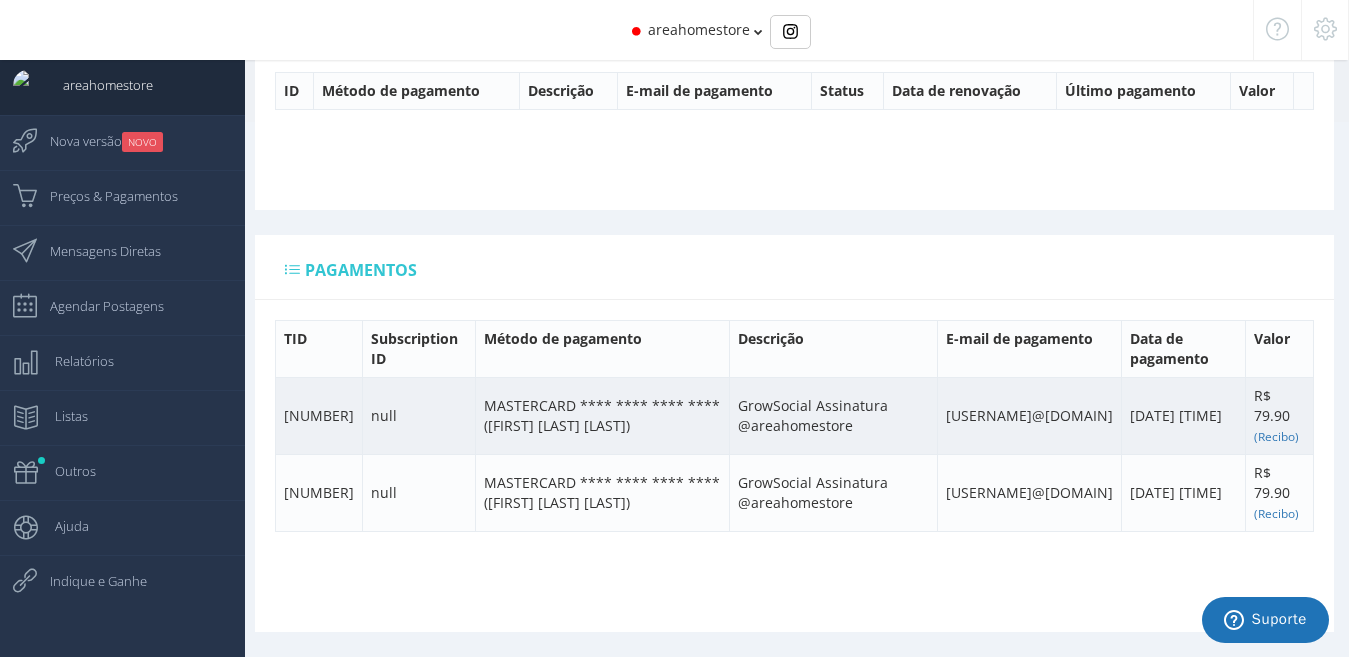 click on "[NUMBER]" at bounding box center (319, 415) 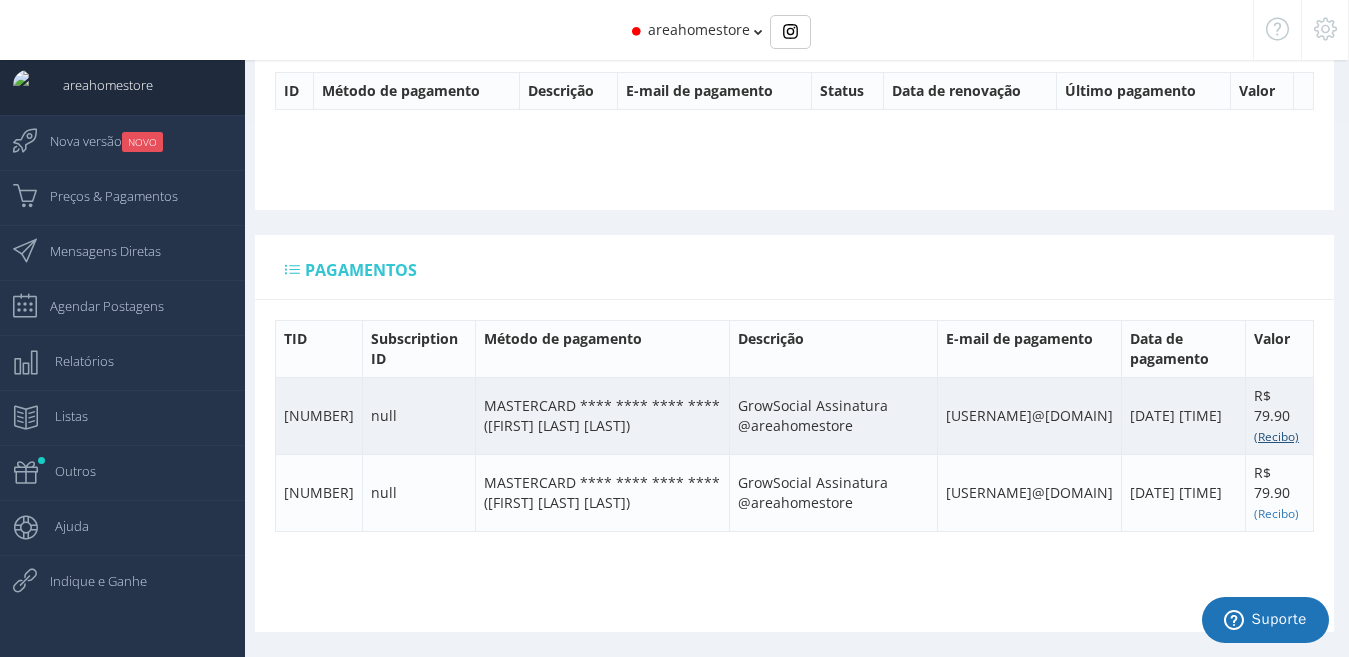 click on "(Recibo)" at bounding box center (1276, 436) 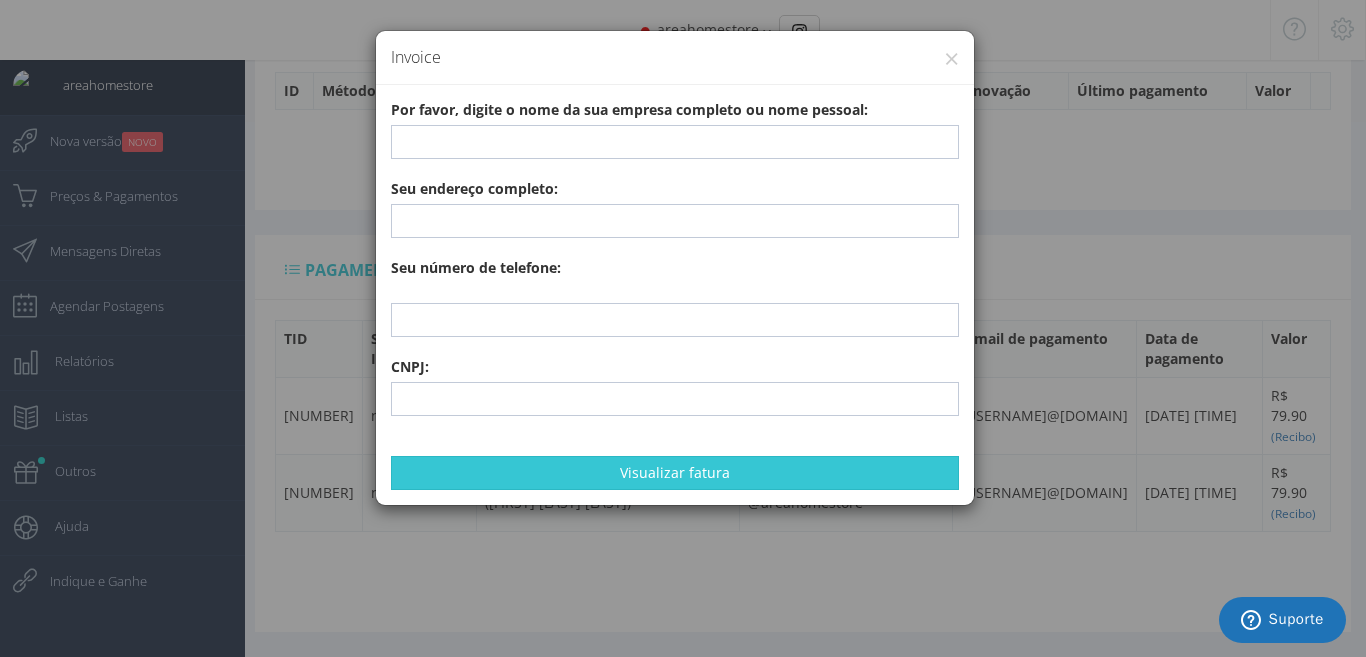 click on "Por favor, digite o nome da sua empresa completo ou nome pessoal: Seu endereço completo: Seu número de telefone: CNPJ: Visualizar fatura" at bounding box center [675, 295] 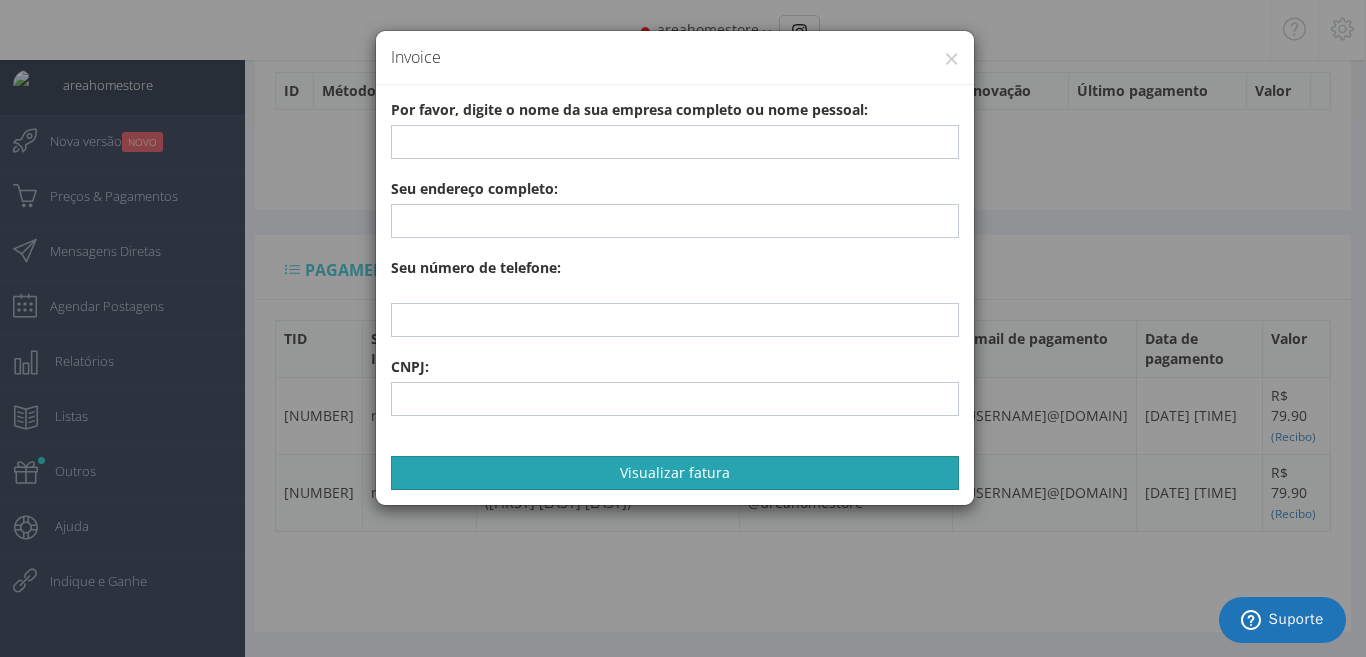 click on "Visualizar fatura" at bounding box center [675, 473] 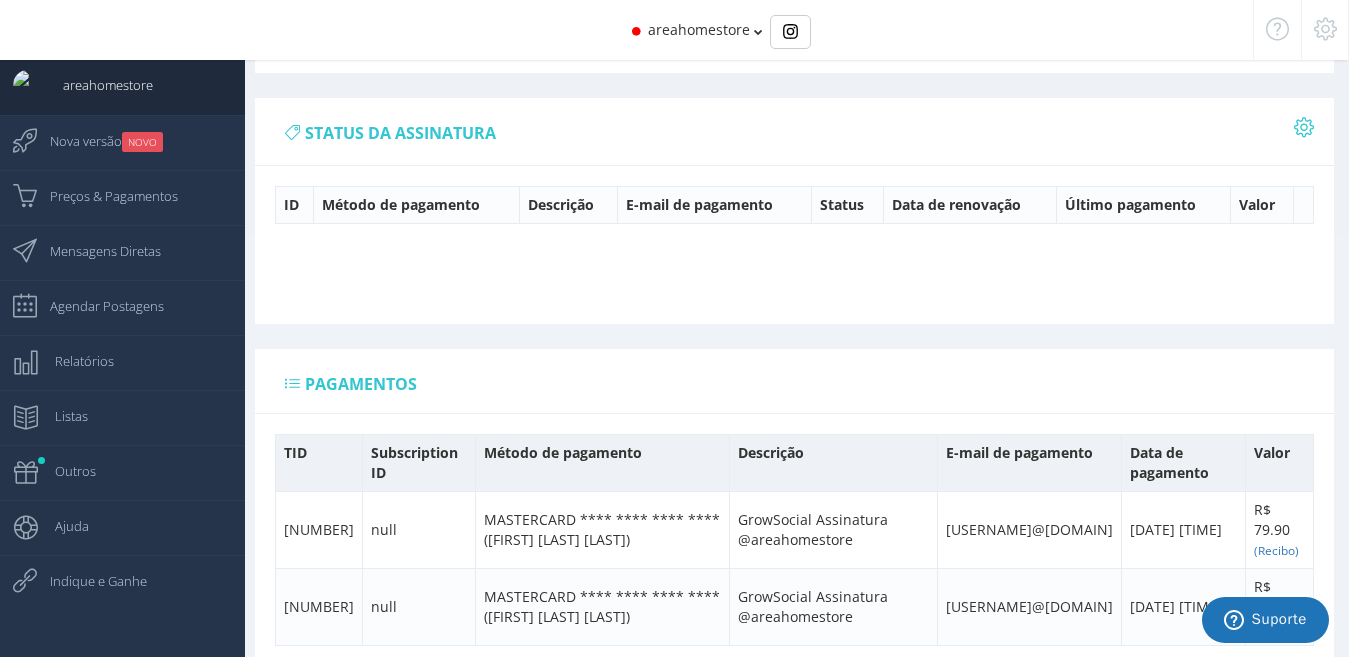 scroll, scrollTop: 555, scrollLeft: 0, axis: vertical 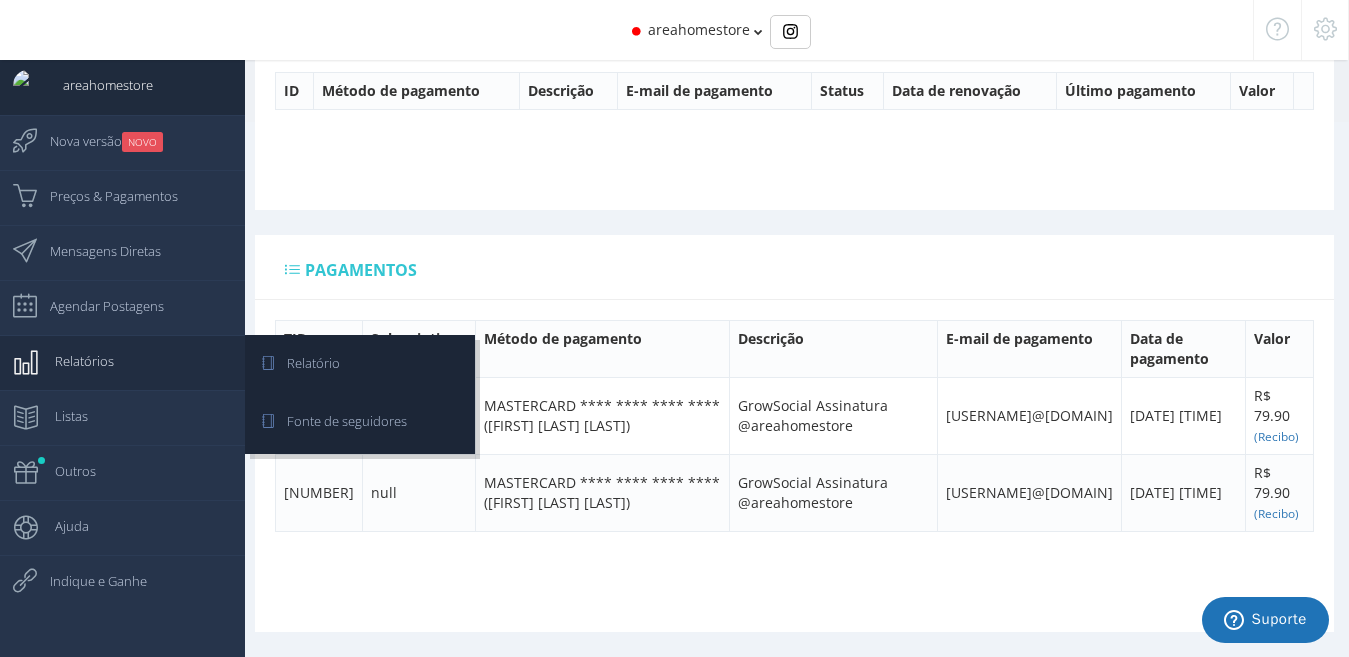 click on "Relatórios" at bounding box center [74, 361] 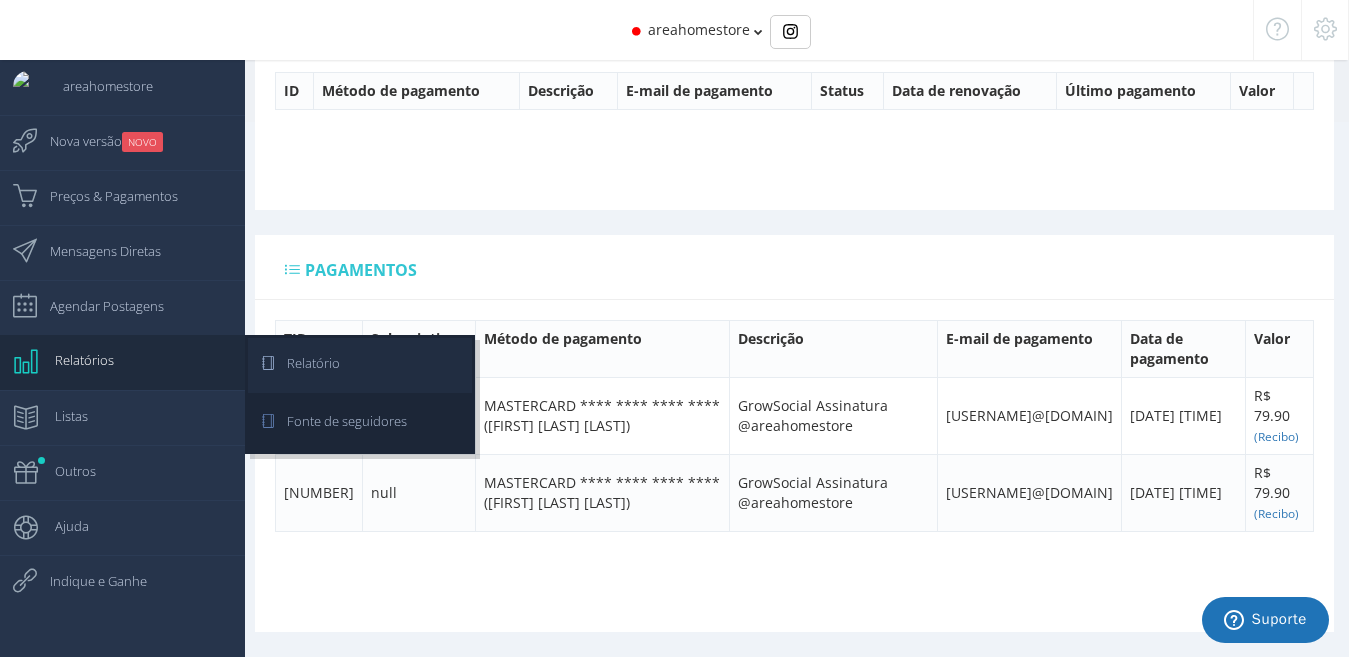 click on "Relatório" at bounding box center (303, 363) 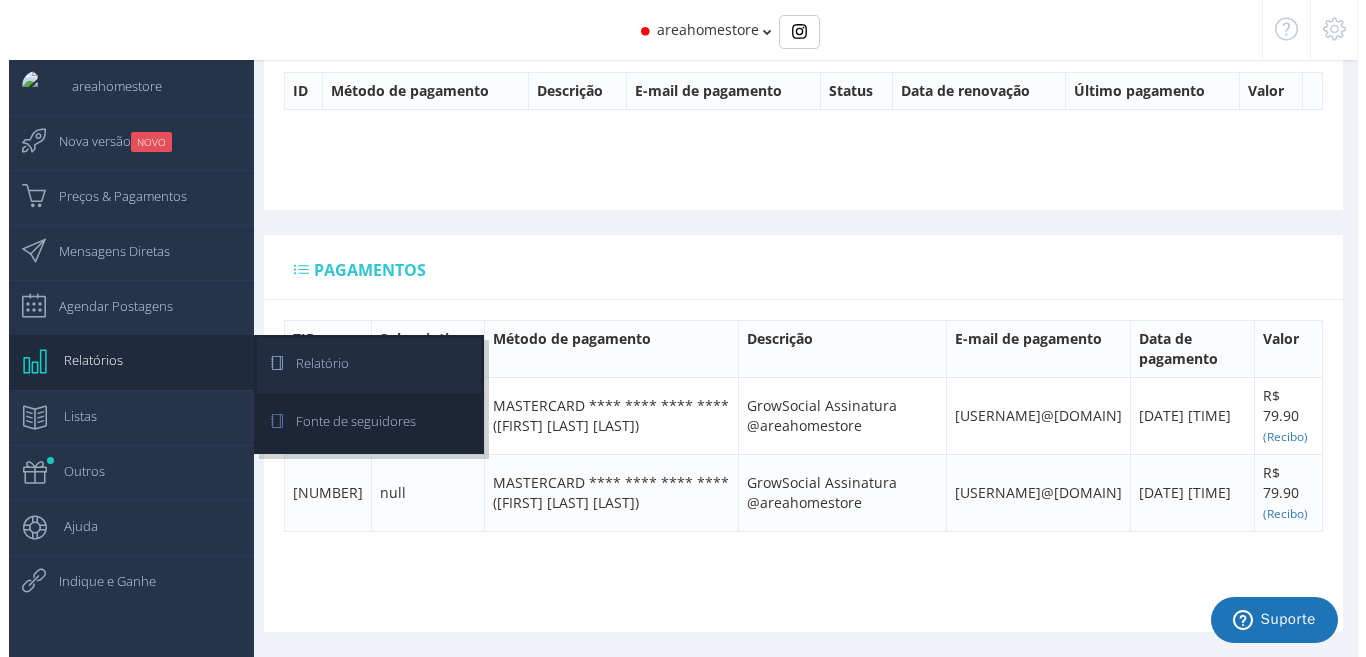 scroll, scrollTop: 80, scrollLeft: 0, axis: vertical 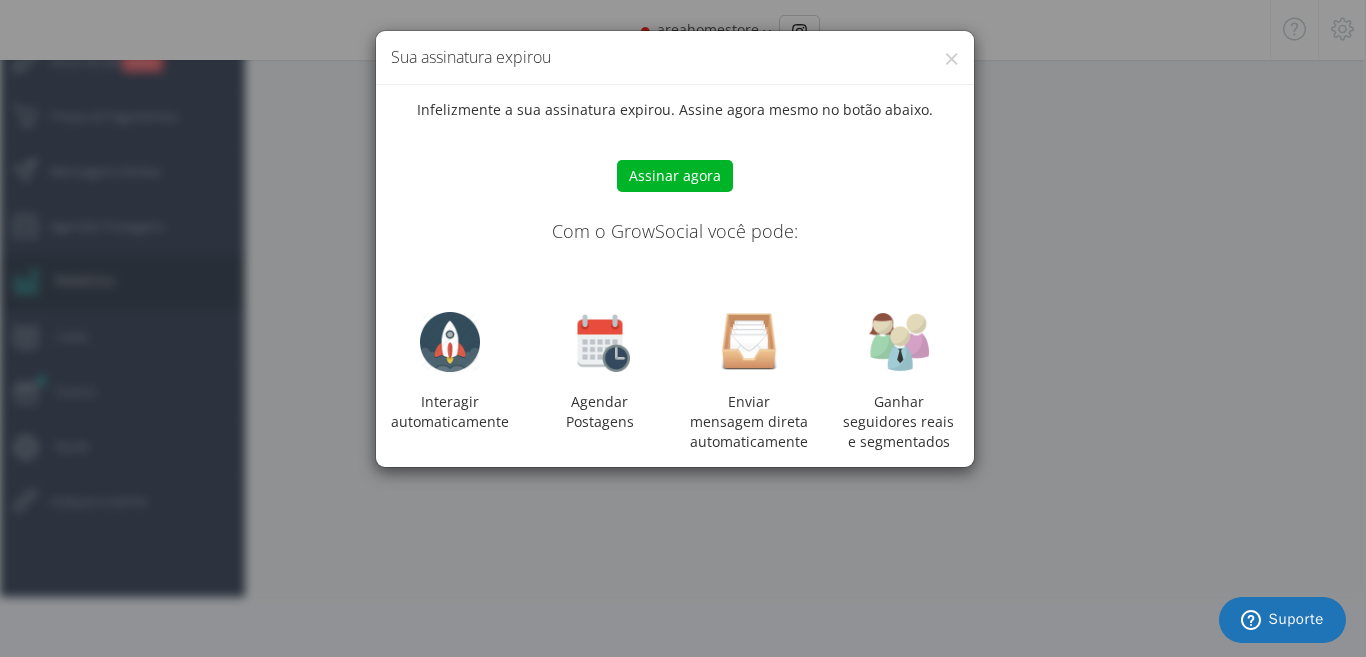 click on "× Sua assinatura expirou Infelizmente a sua assinatura expirou. Assine agora mesmo no botão abaixo. Assinar agora Com o GrowSocial você pode: Interagir automaticamente Agendar Postagens Enviar mensagem direta automaticamente Ganhar seguidores reais e segmentados" at bounding box center (683, 328) 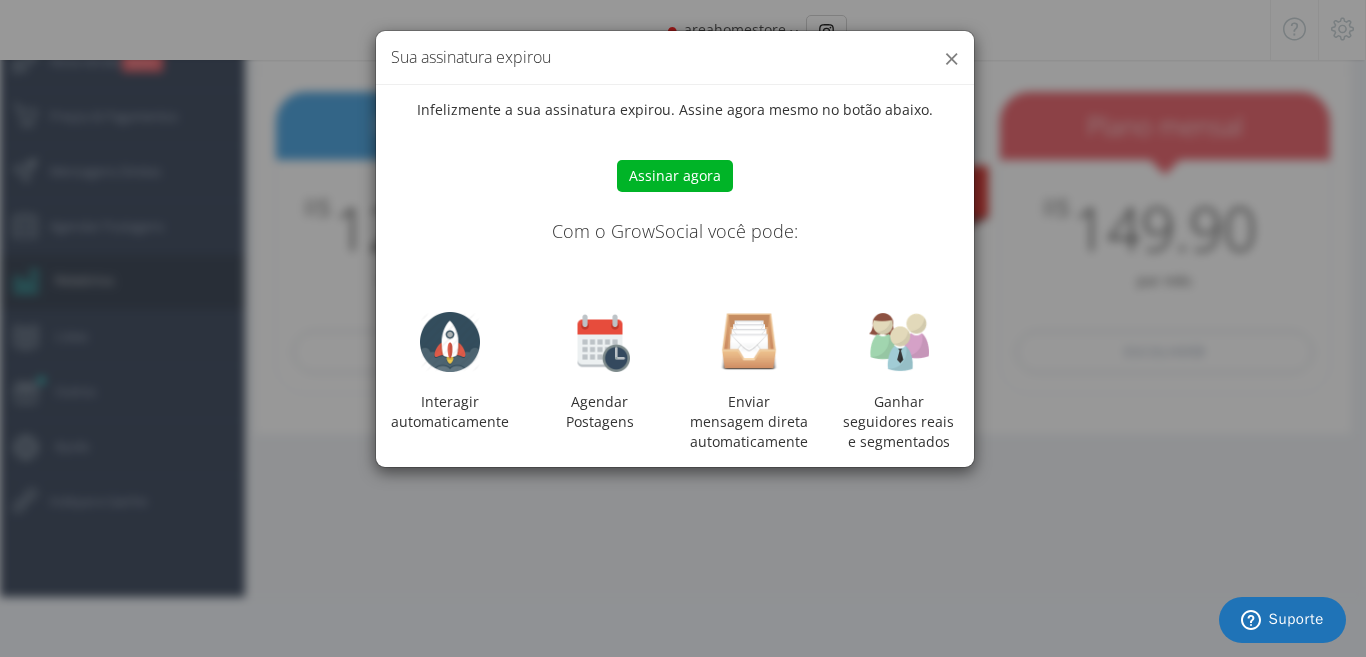 click on "×" at bounding box center [951, 58] 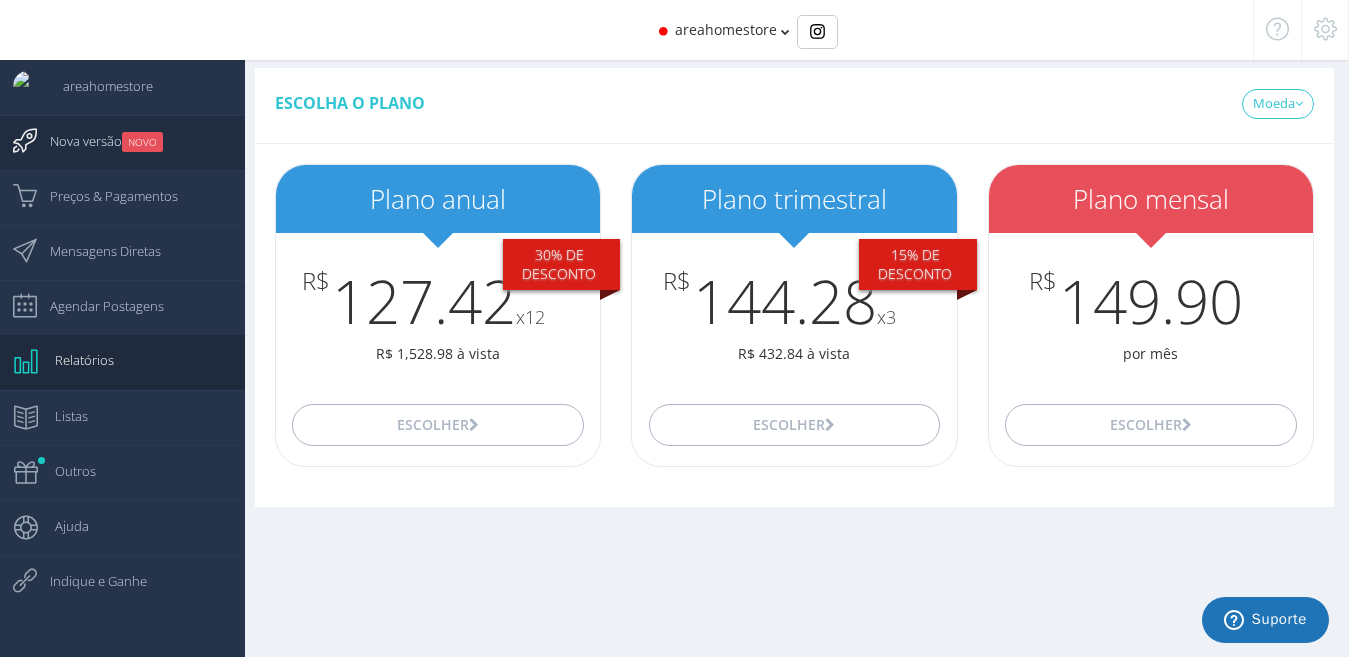 scroll, scrollTop: 0, scrollLeft: 0, axis: both 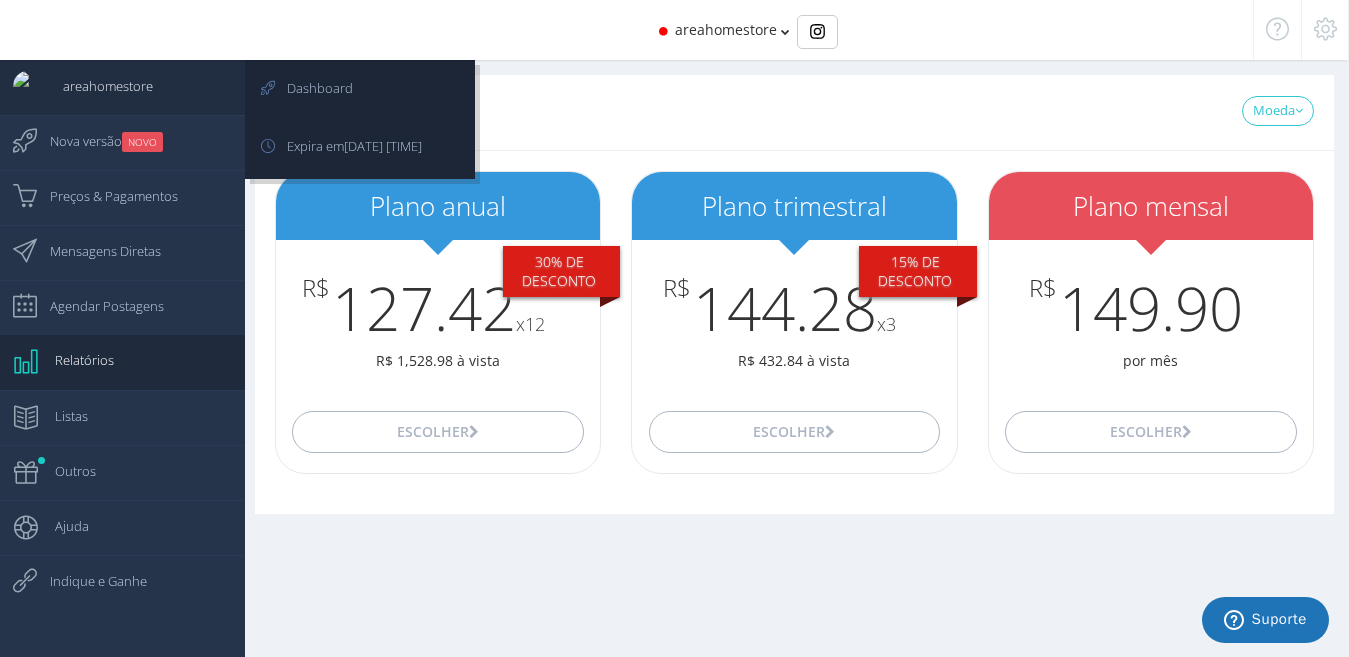 click on "areahomestore" at bounding box center (98, 86) 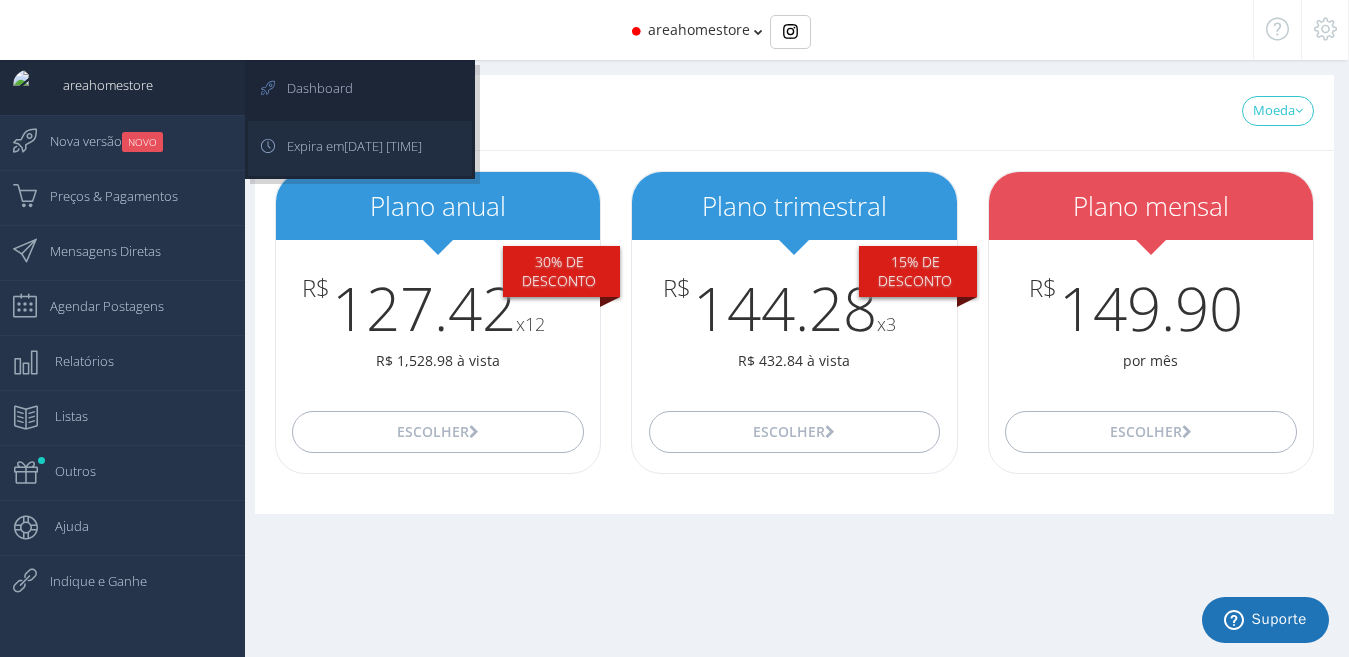 click on "Expira em
[DATE] [TIME]" at bounding box center [310, 88] 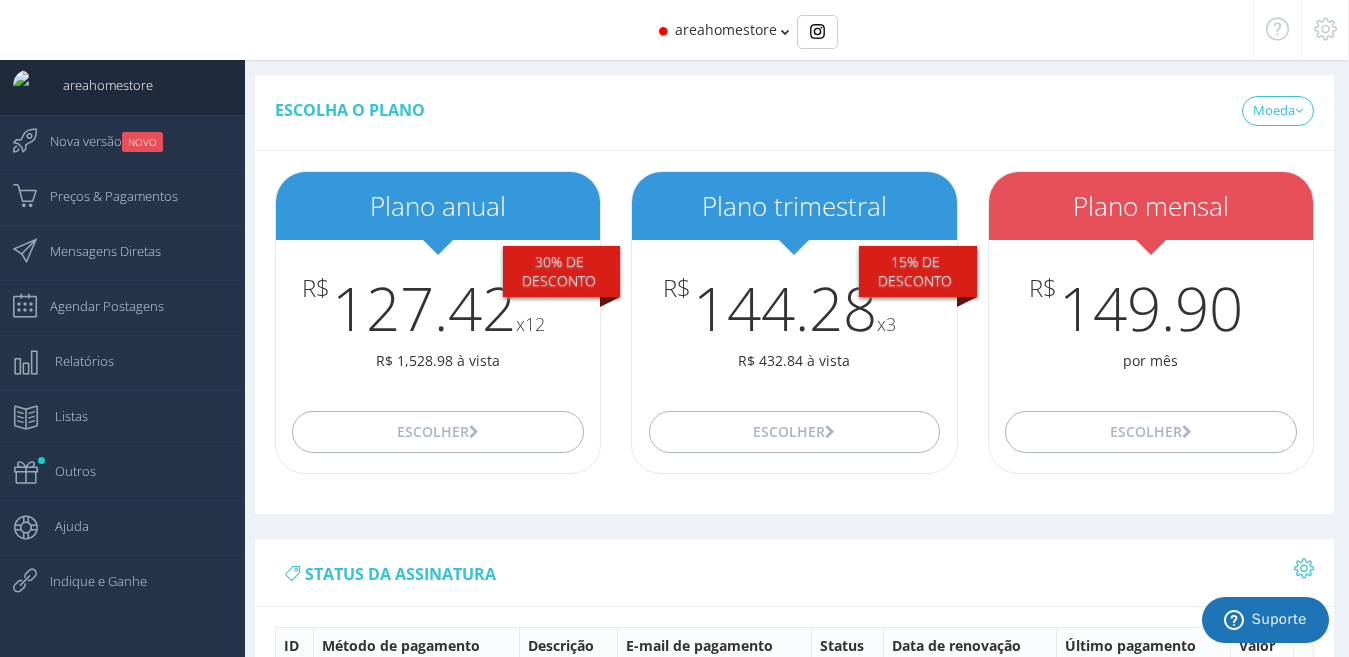 click on "areahomestore" at bounding box center [726, 29] 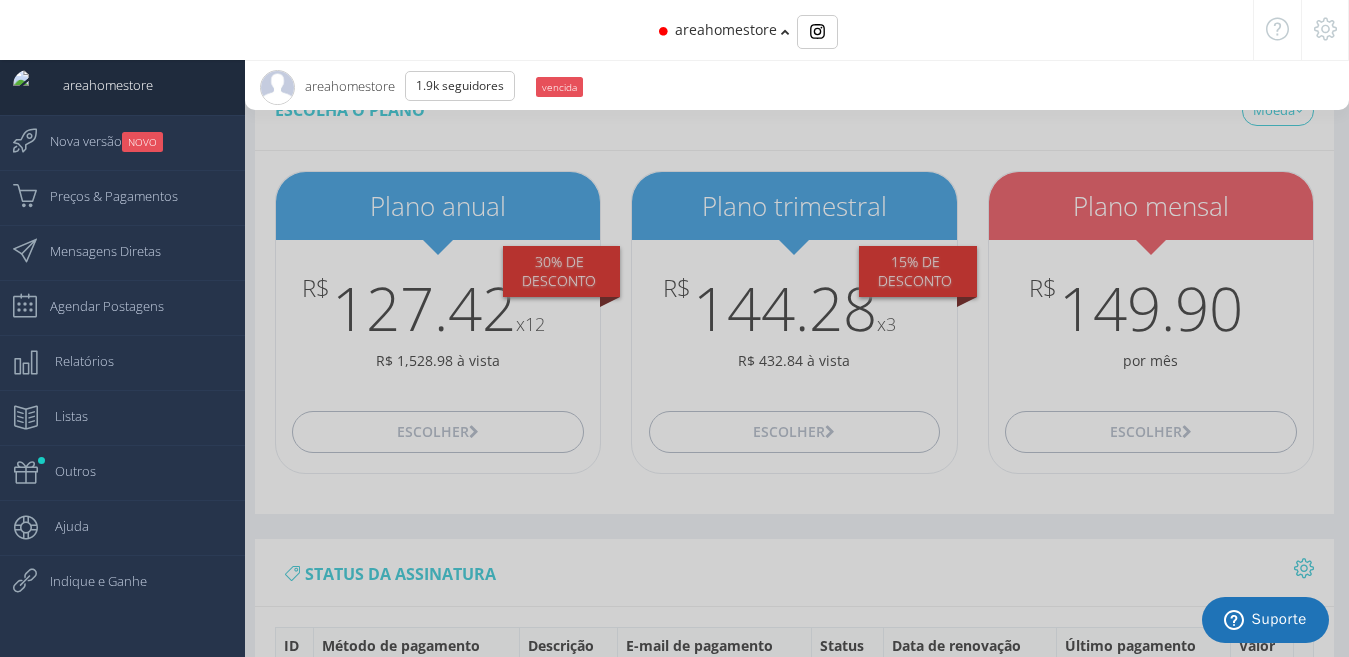 click on "areahomestore" at bounding box center (726, 29) 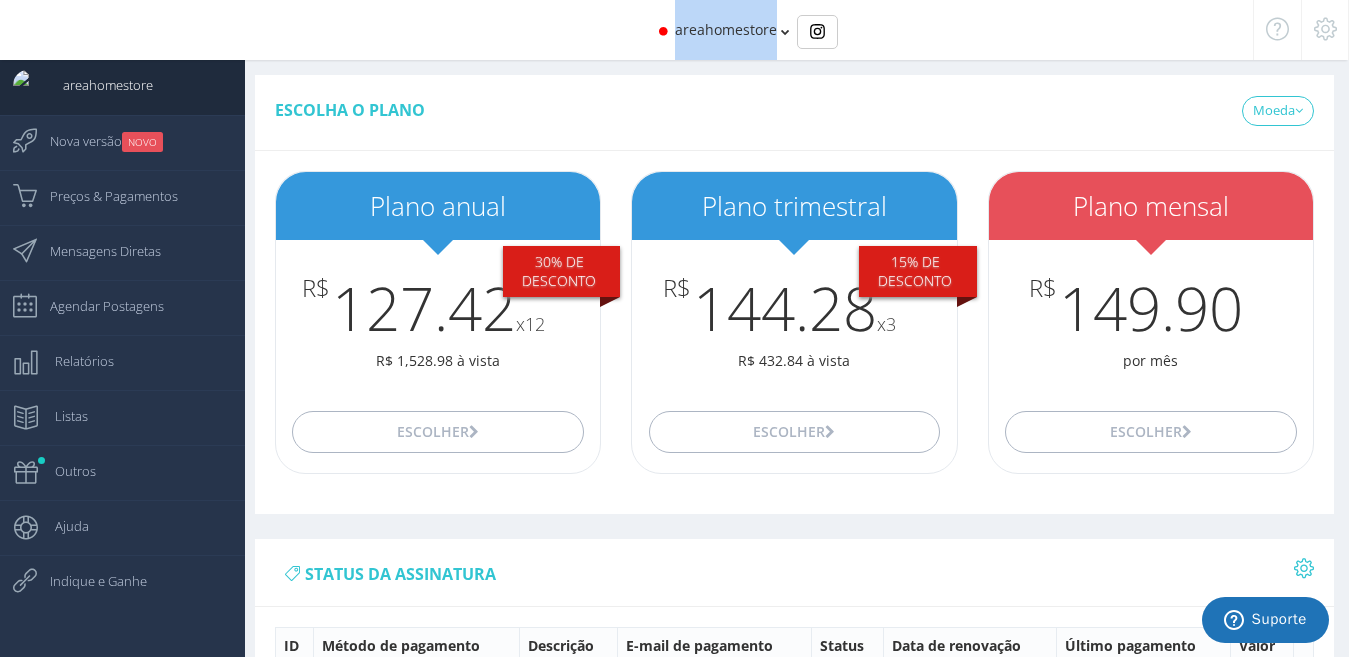 click on "areahomestore" at bounding box center (726, 29) 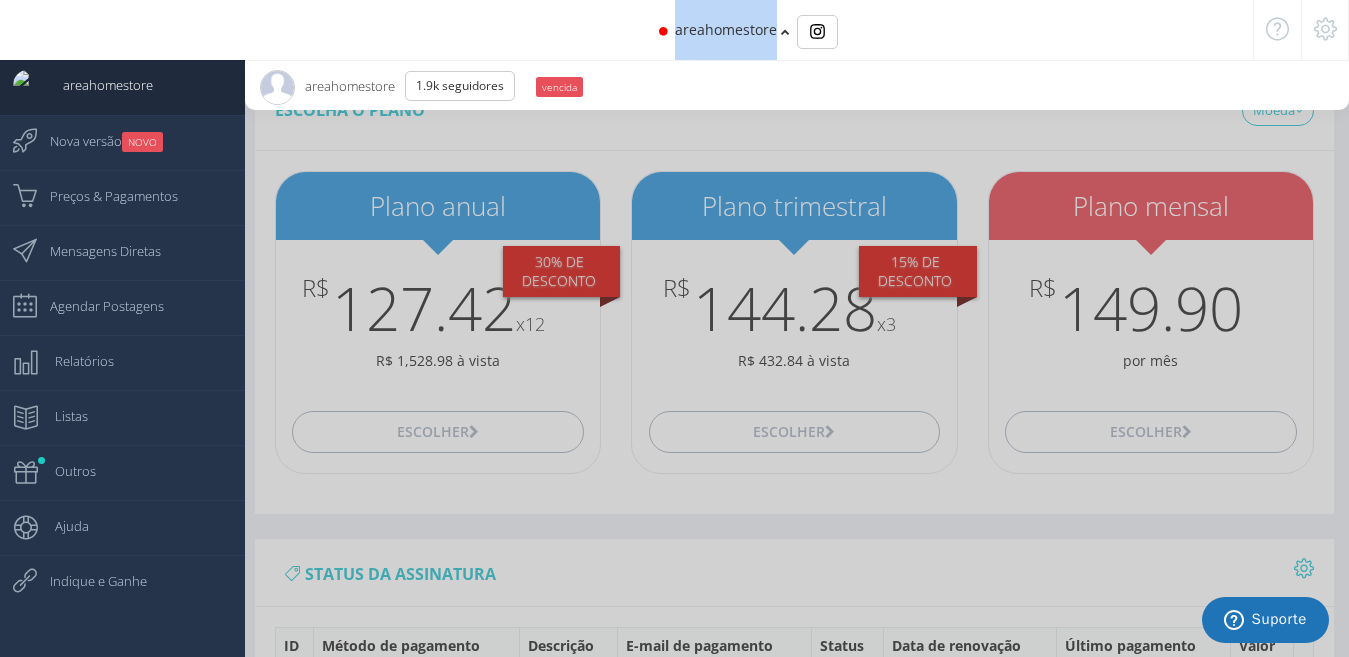 click on "areahomestore" at bounding box center (726, 29) 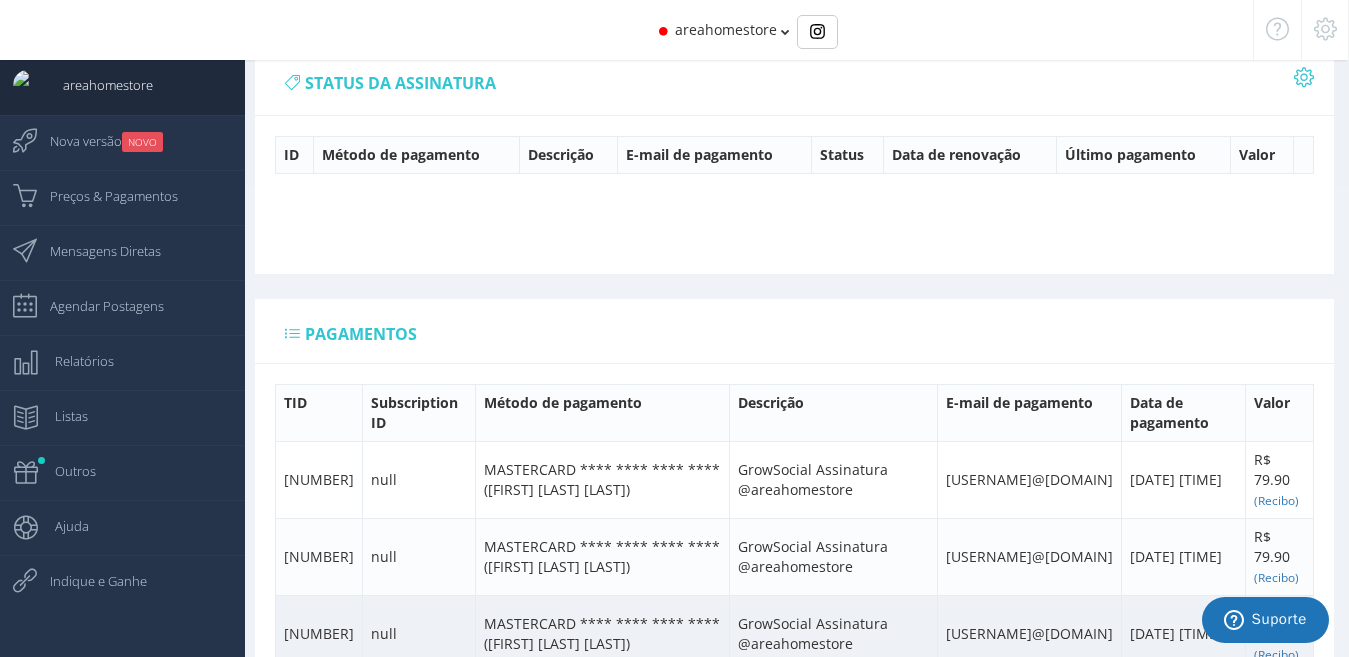 scroll, scrollTop: 709, scrollLeft: 0, axis: vertical 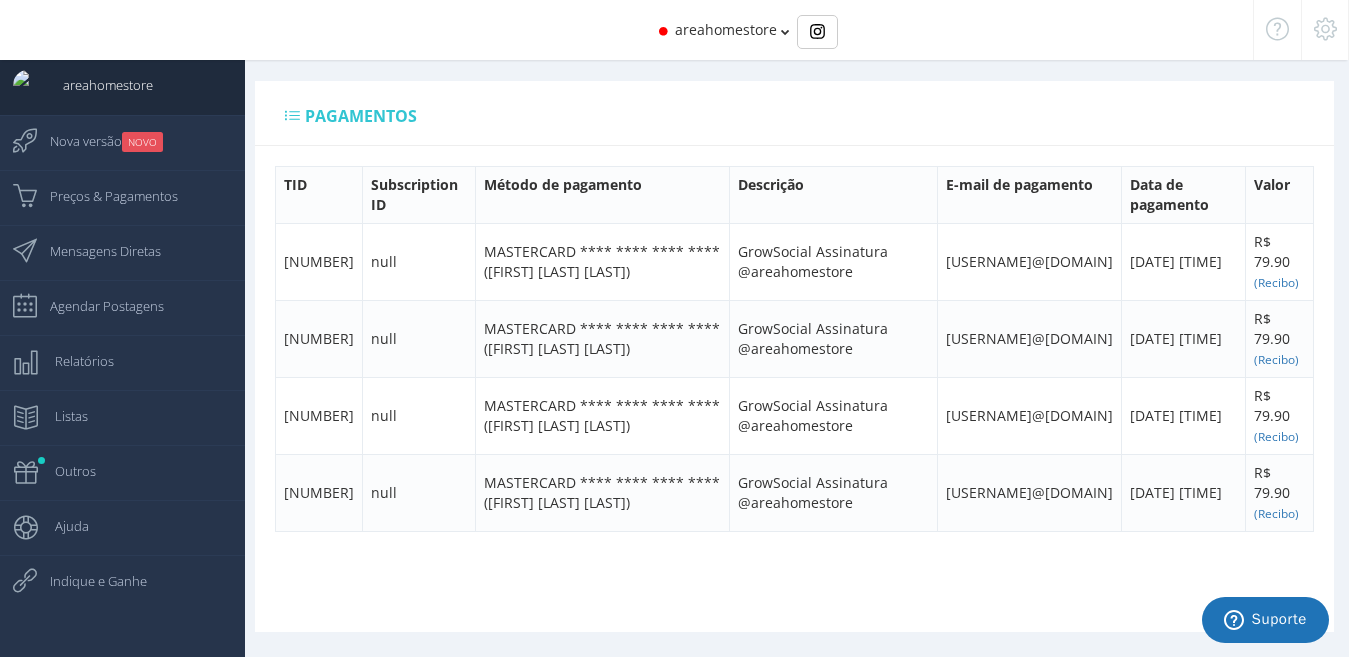 click on "Pagamentos" at bounding box center (361, 116) 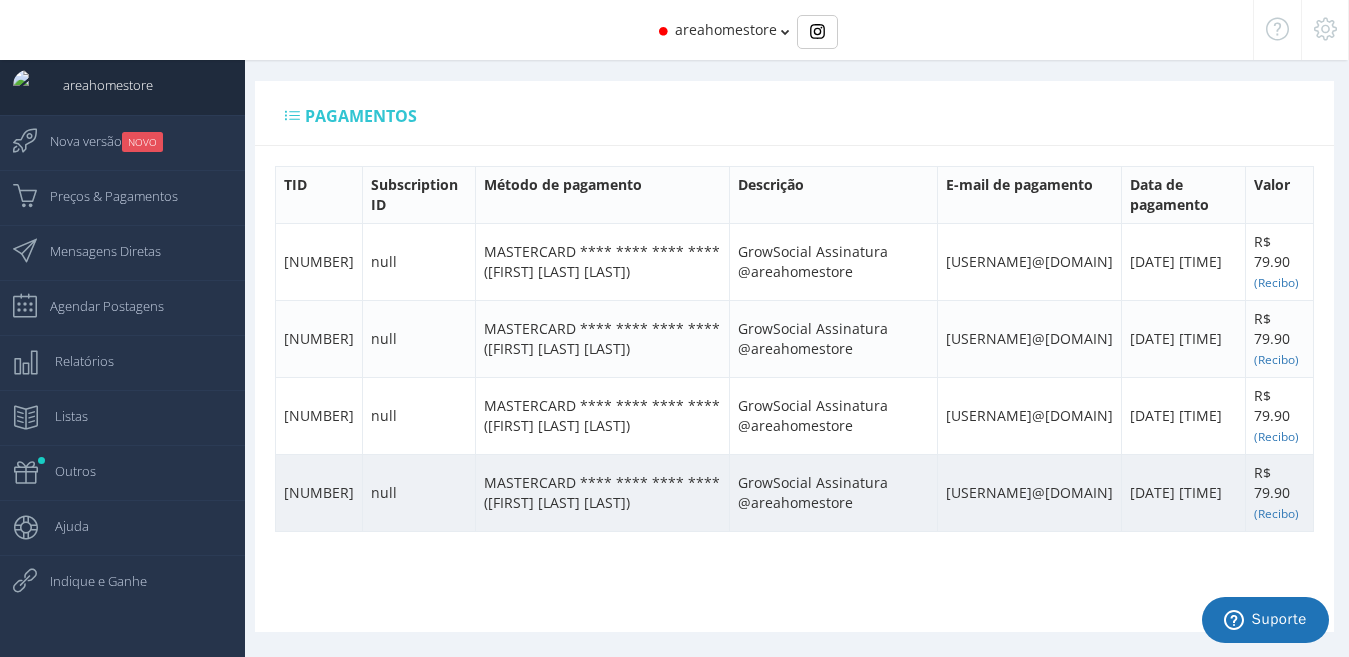 click on "[NUMBER]" at bounding box center [319, 261] 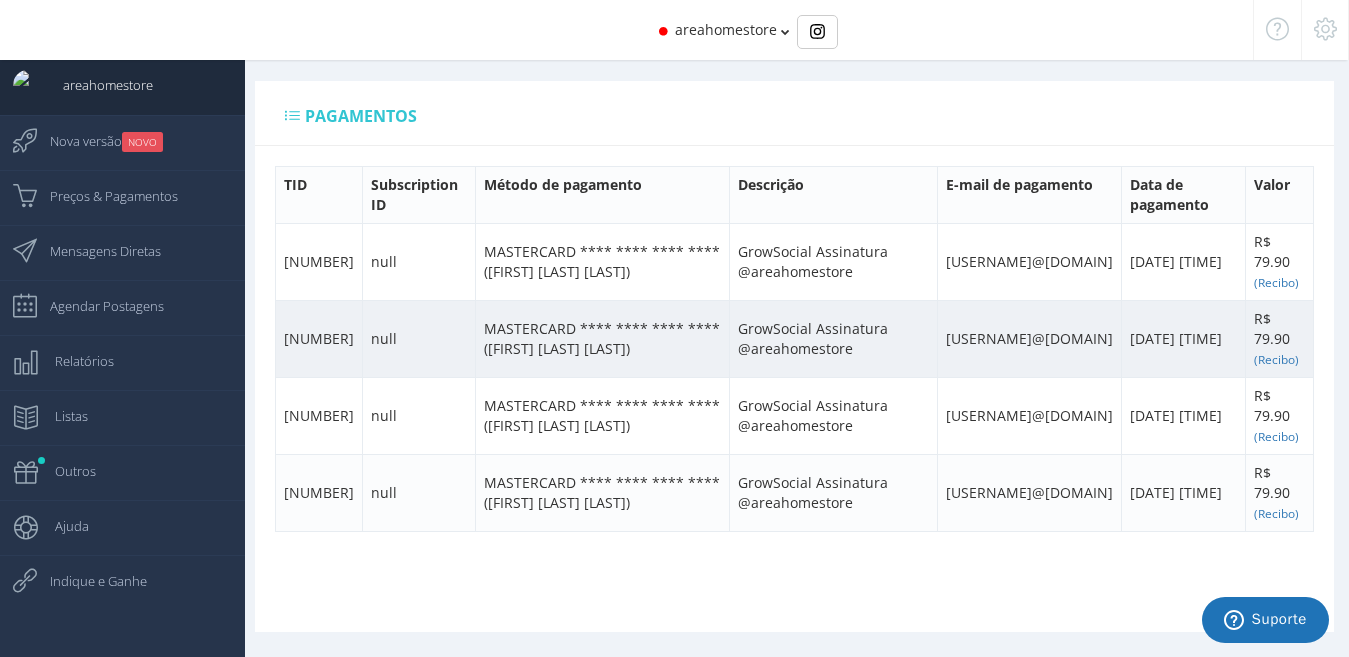 click on "MASTERCARD **** **** **** **** ([FIRST] [LAST] [LAST])" at bounding box center (603, 261) 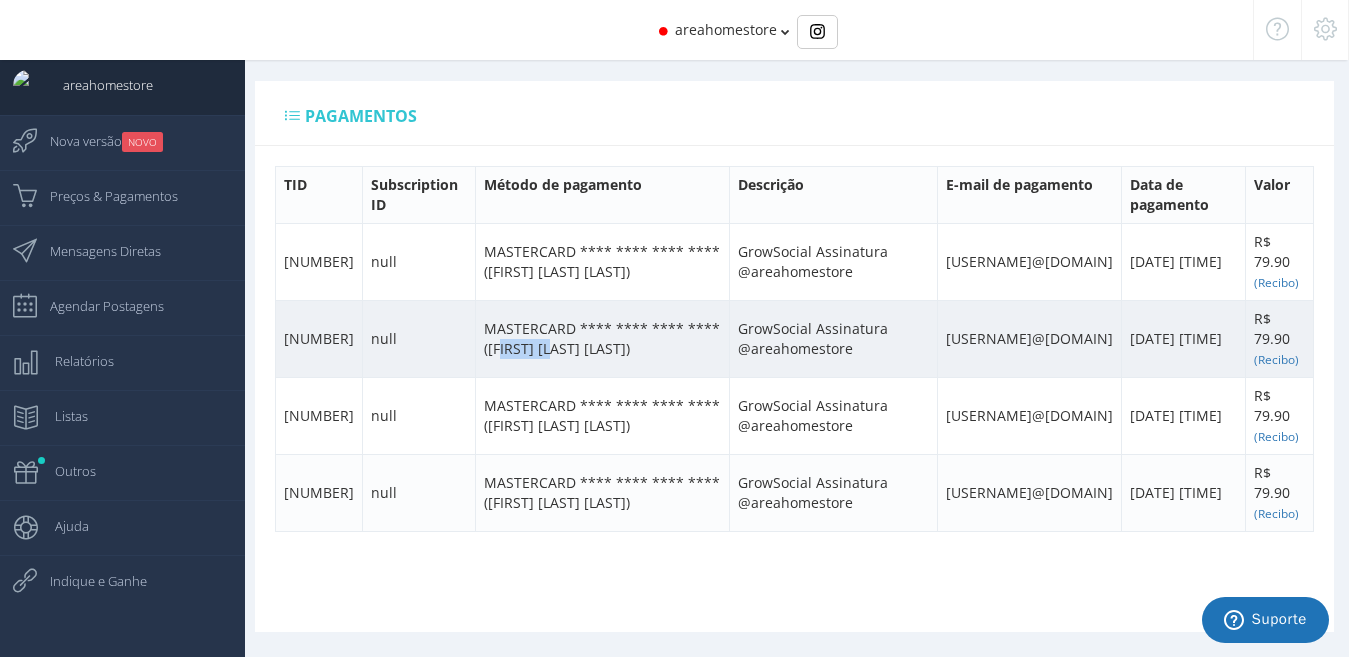 click on "MASTERCARD **** **** **** **** ([FIRST] [LAST] [LAST])" at bounding box center (603, 261) 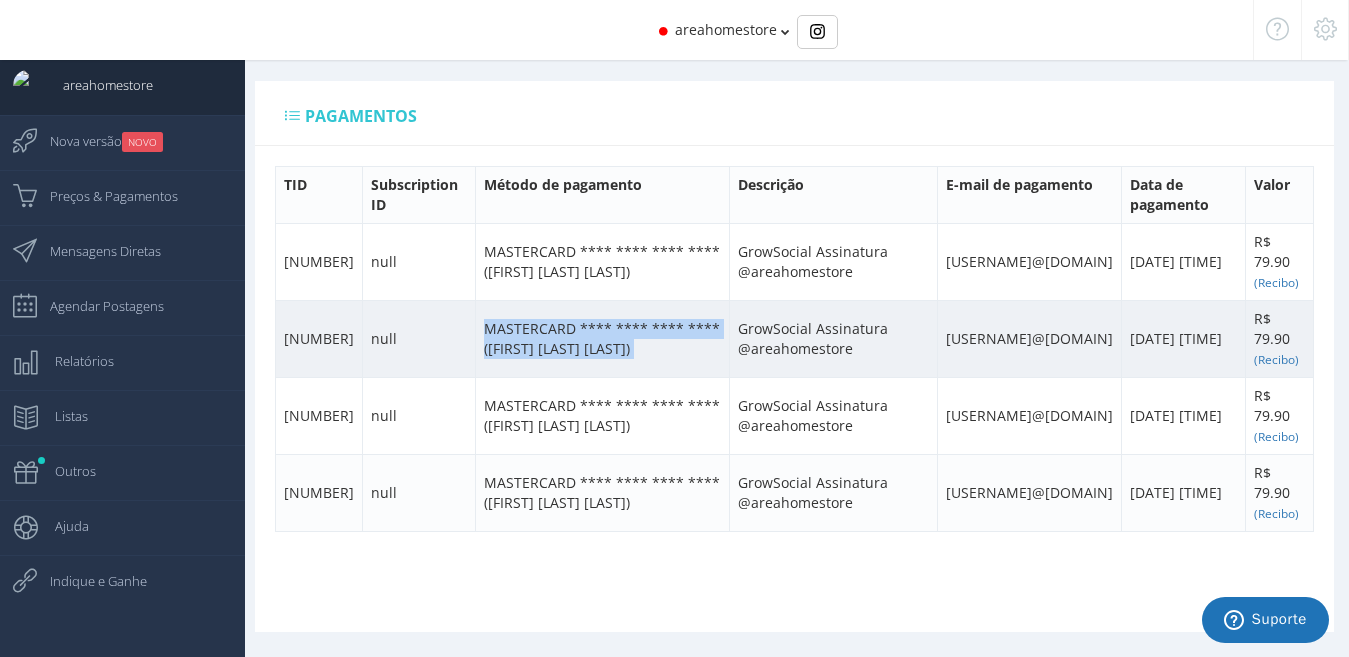 click on "MASTERCARD **** **** **** **** ([FIRST] [LAST] [LAST])" at bounding box center [603, 261] 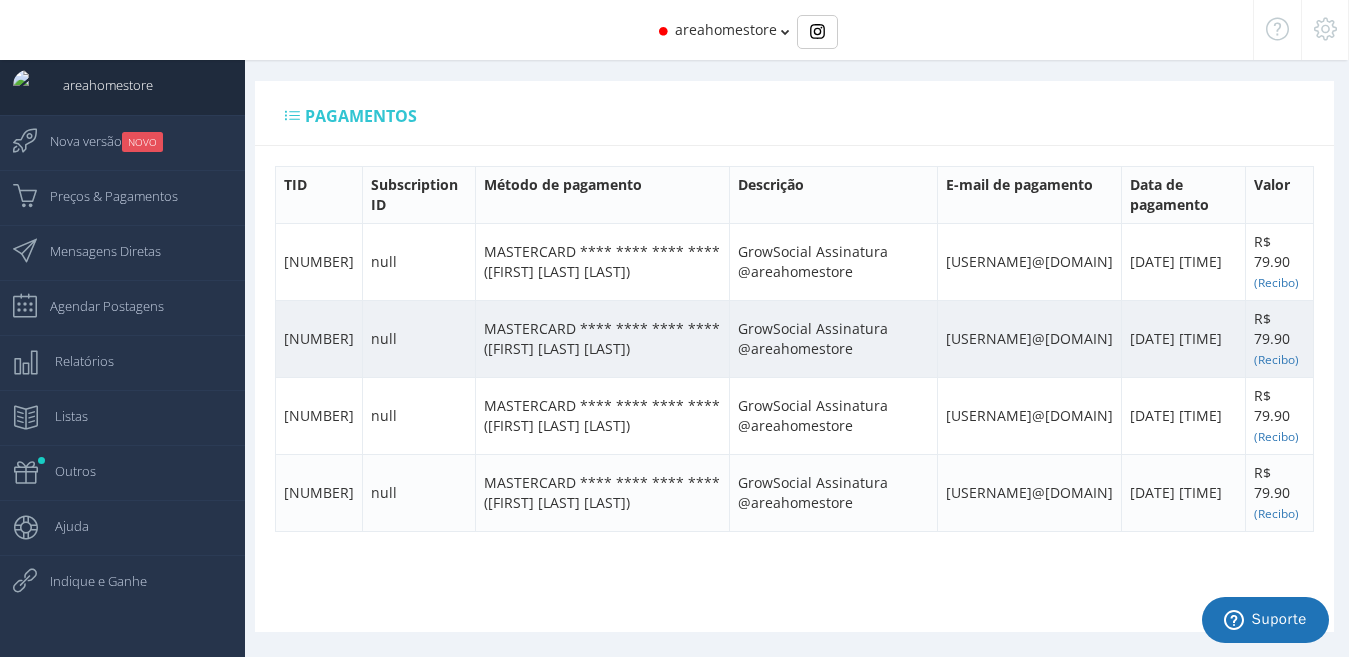 click on "MASTERCARD **** **** **** **** ([FIRST] [LAST] [LAST])" at bounding box center [603, 261] 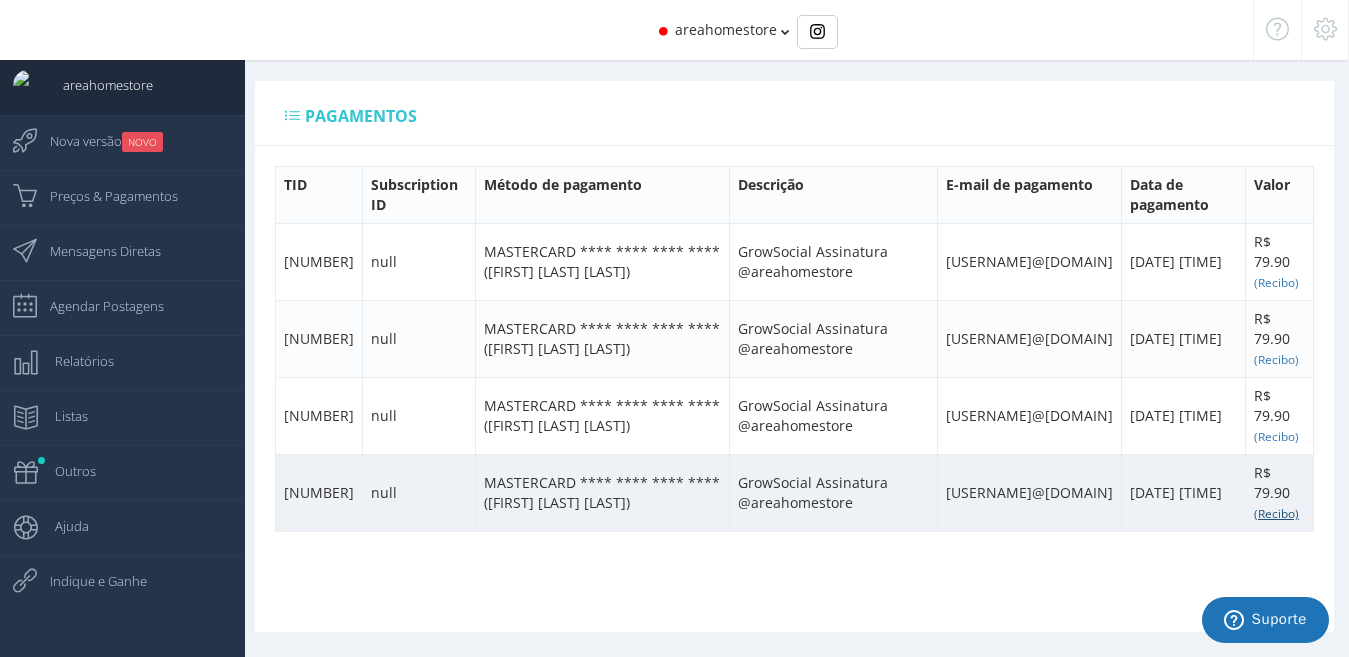 drag, startPoint x: 600, startPoint y: 502, endPoint x: 1287, endPoint y: 509, distance: 687.03564 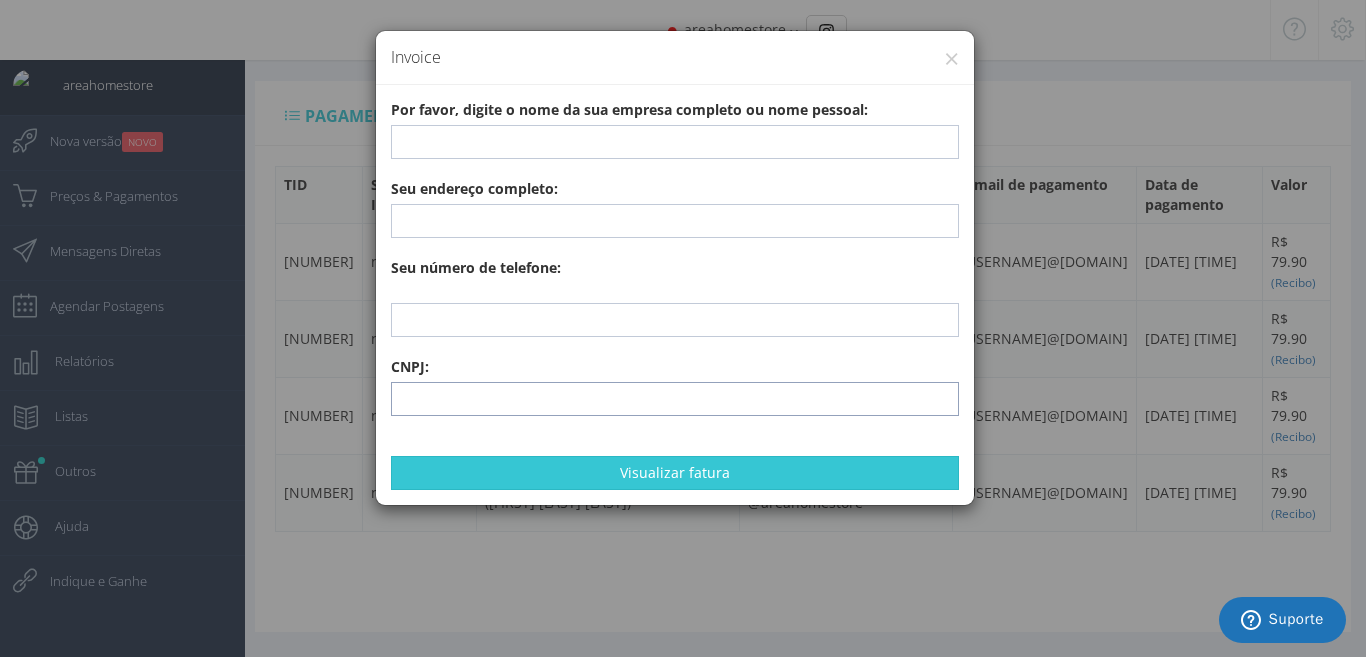 click at bounding box center [675, 399] 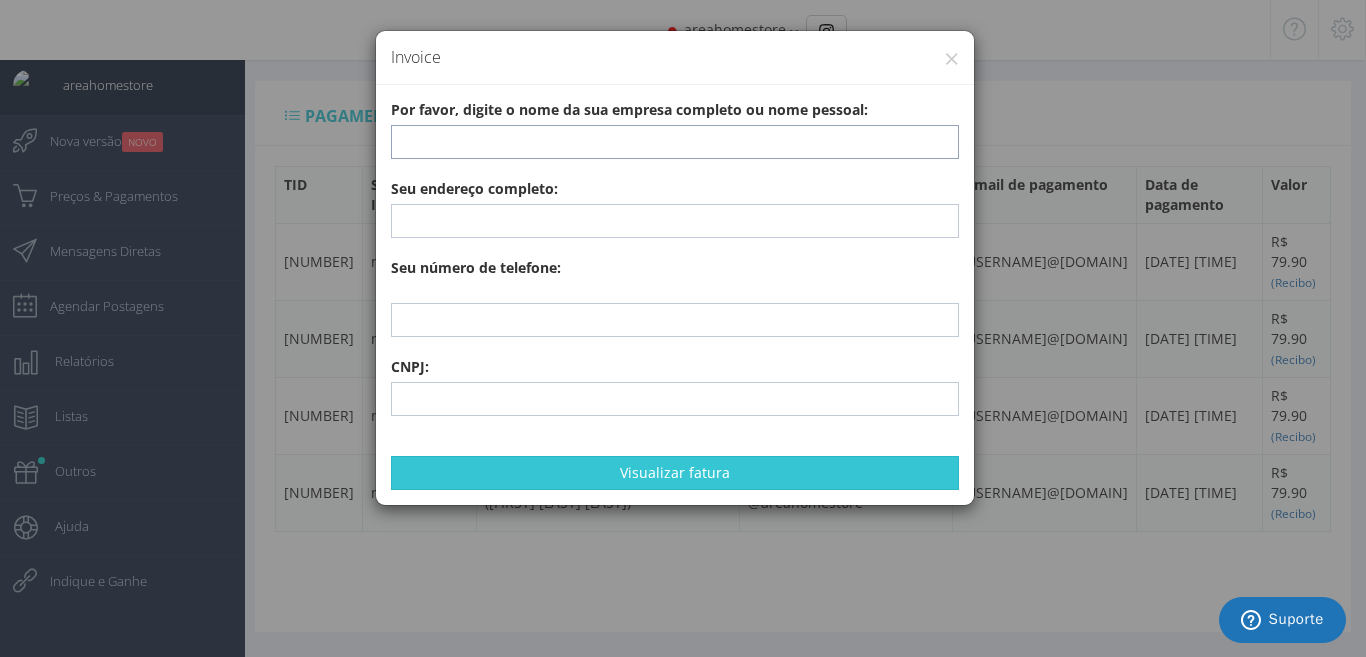 click at bounding box center (675, 142) 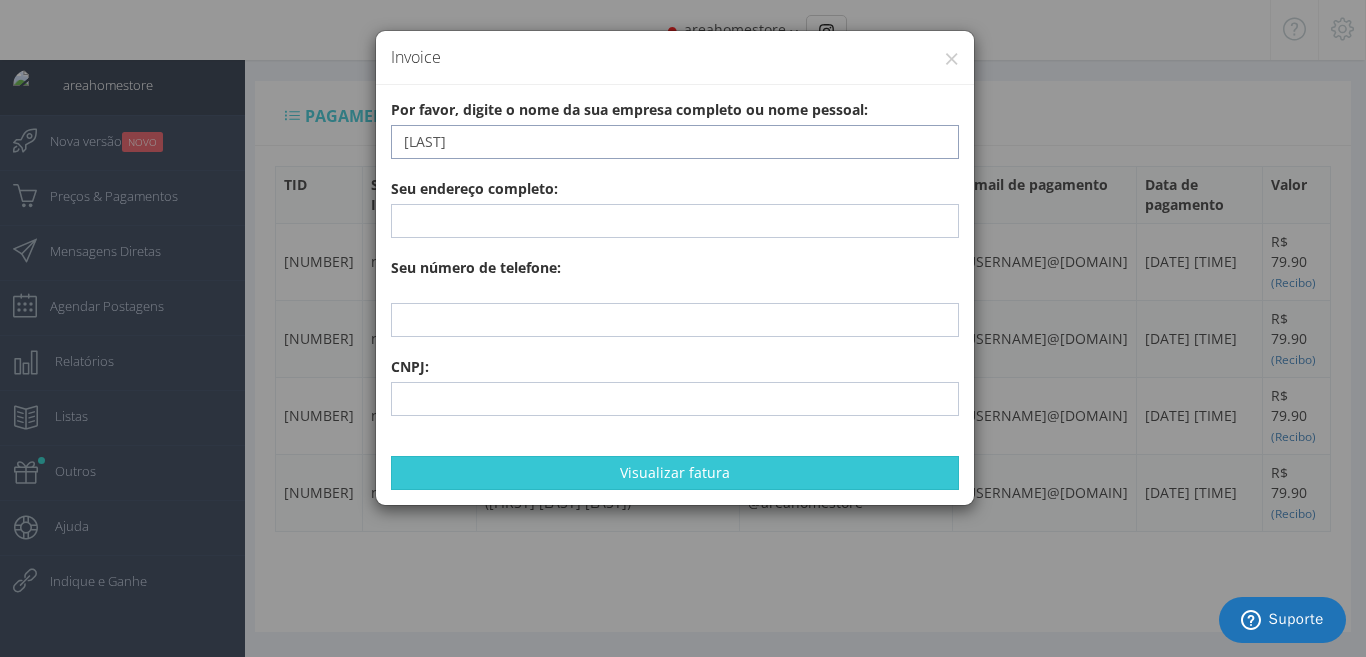 type on "[LAST]" 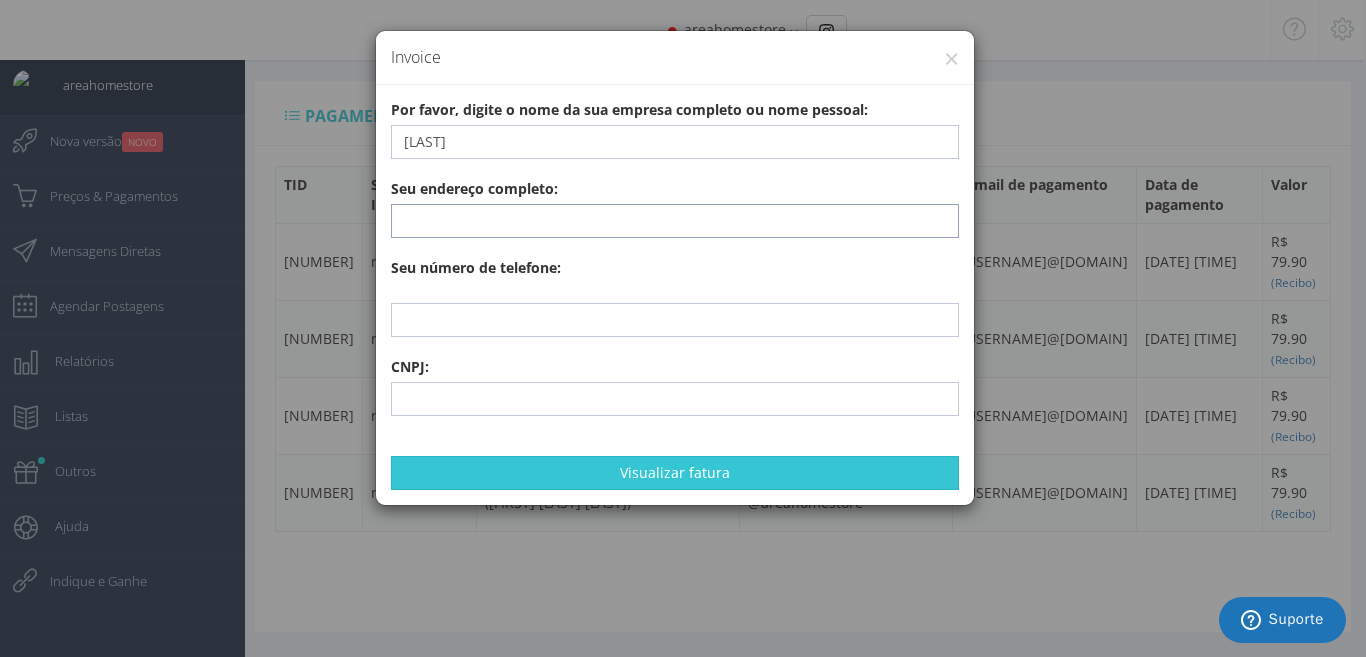click at bounding box center (675, 221) 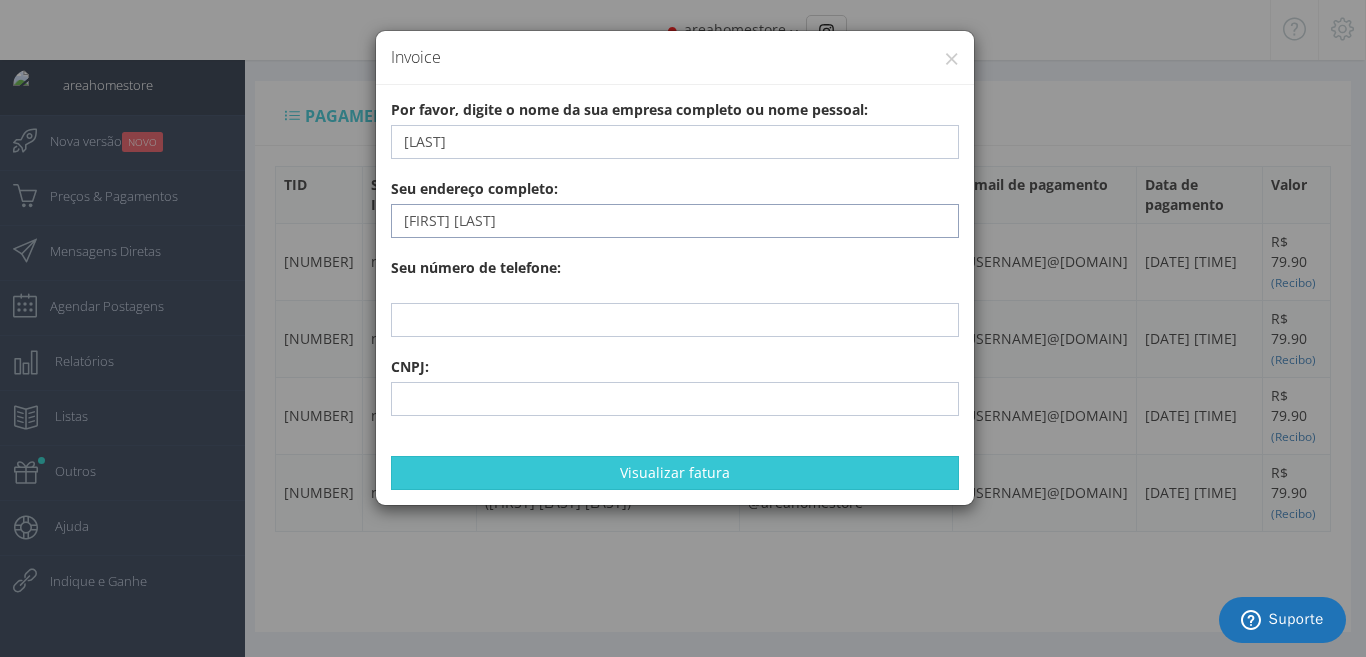 type on "[FIRST] [LAST]" 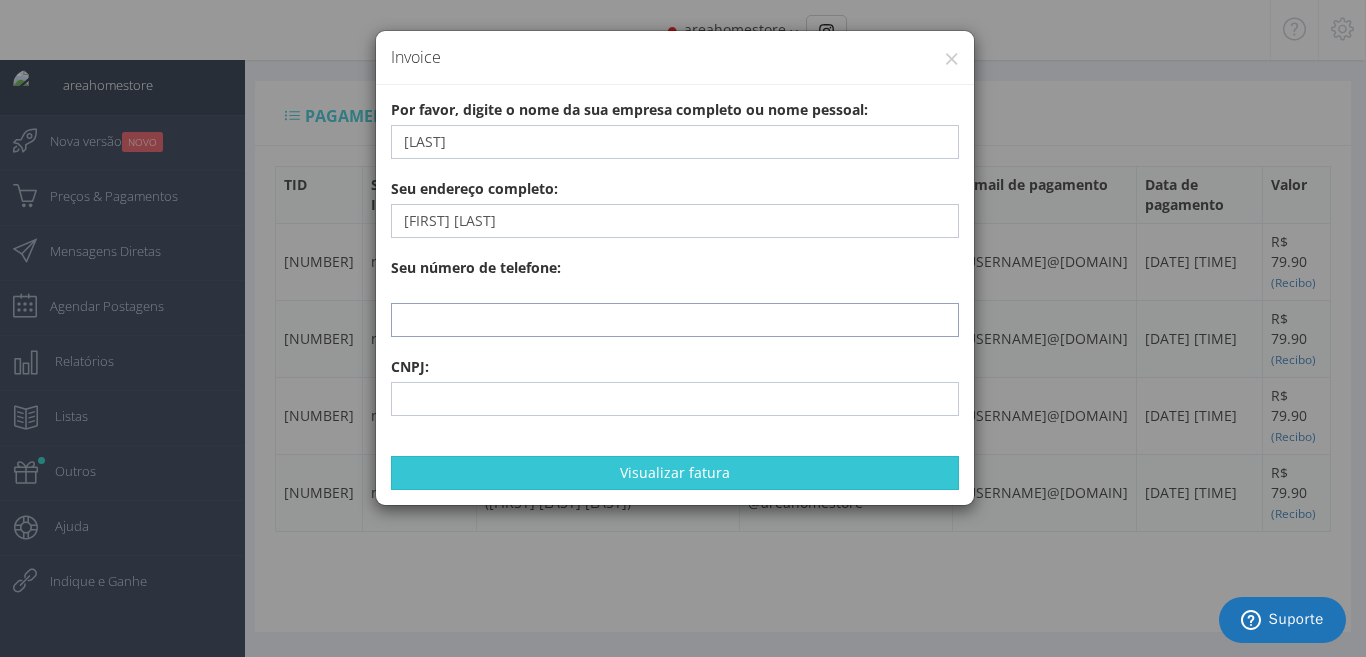 click at bounding box center (675, 320) 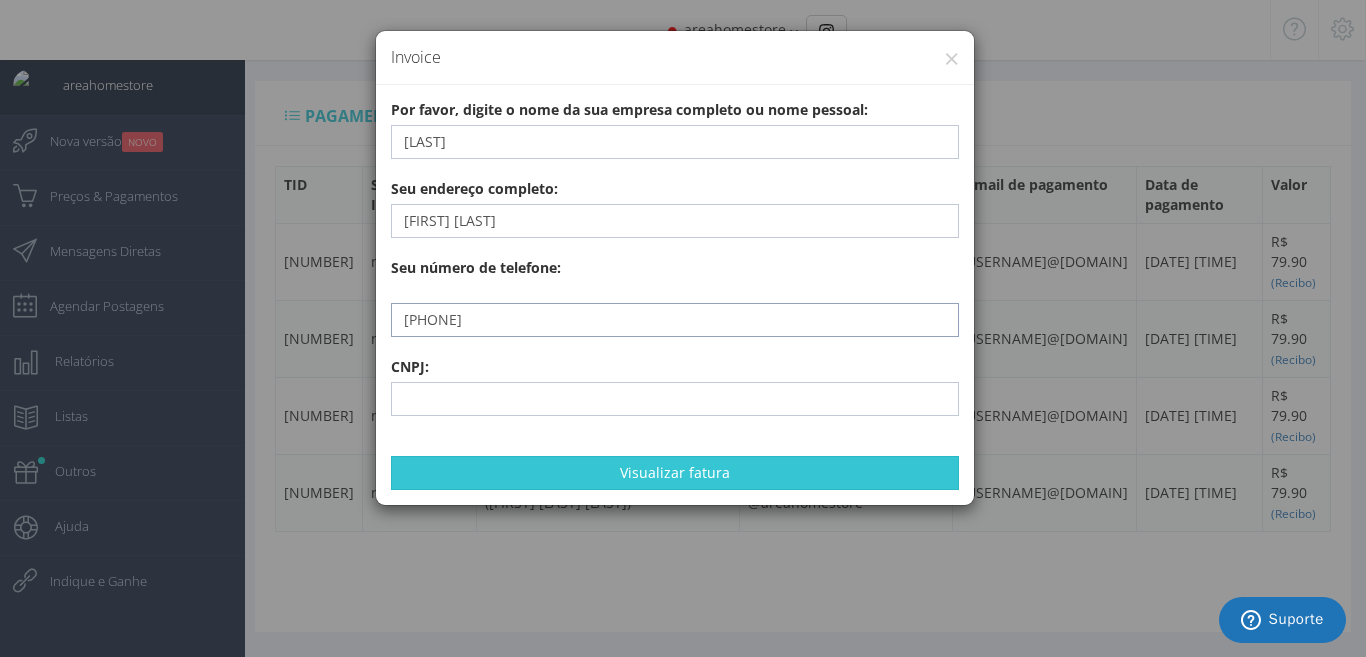 type on "[PHONE]" 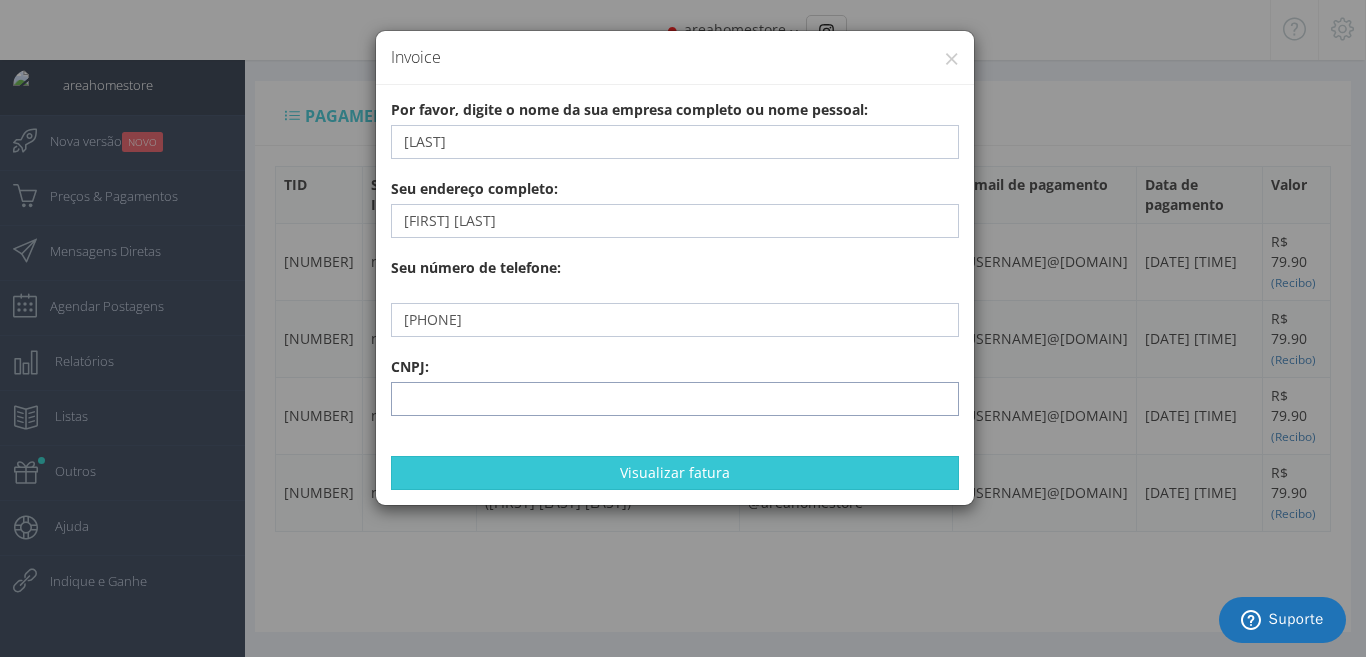 paste on "[NUMBER]" 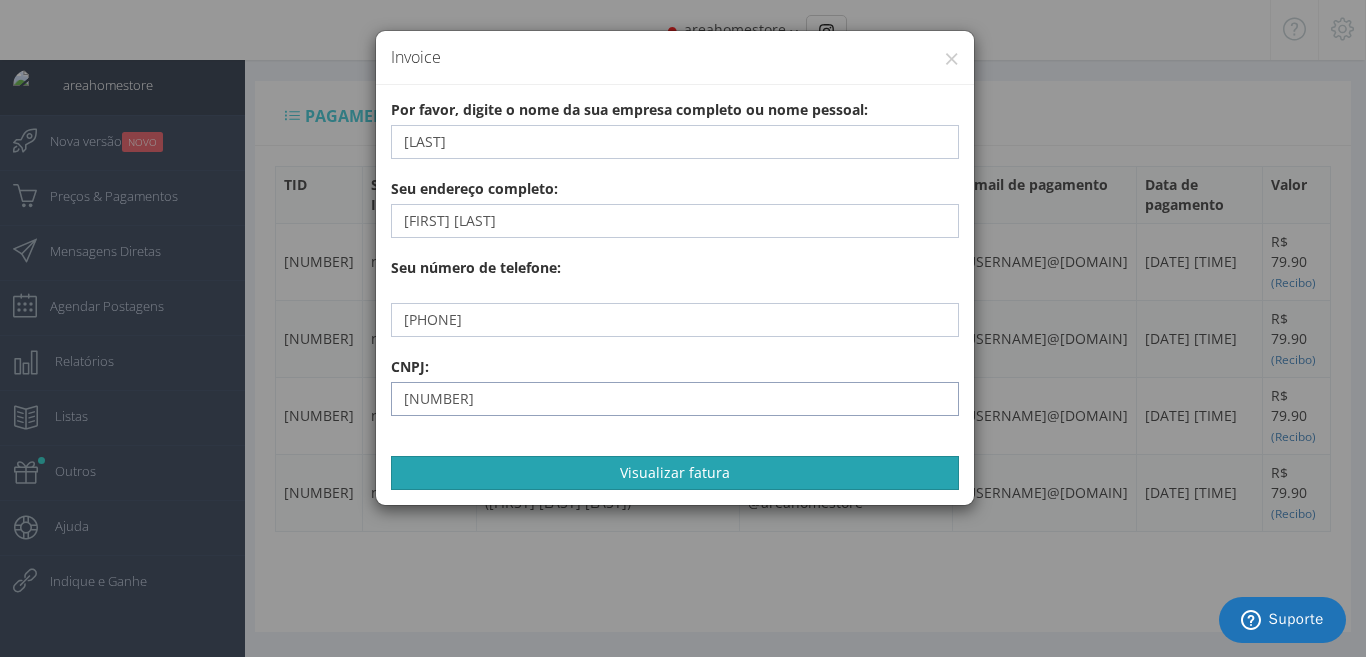 type on "[NUMBER]" 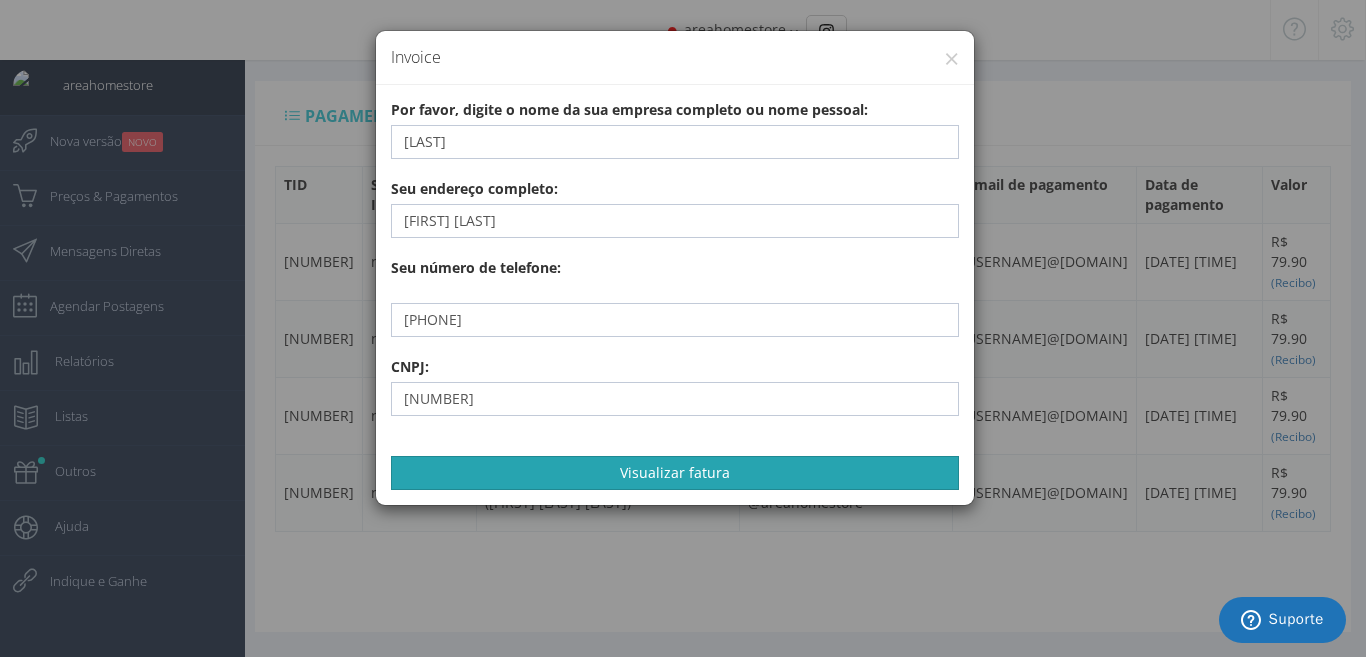 click on "Visualizar fatura" at bounding box center [675, 473] 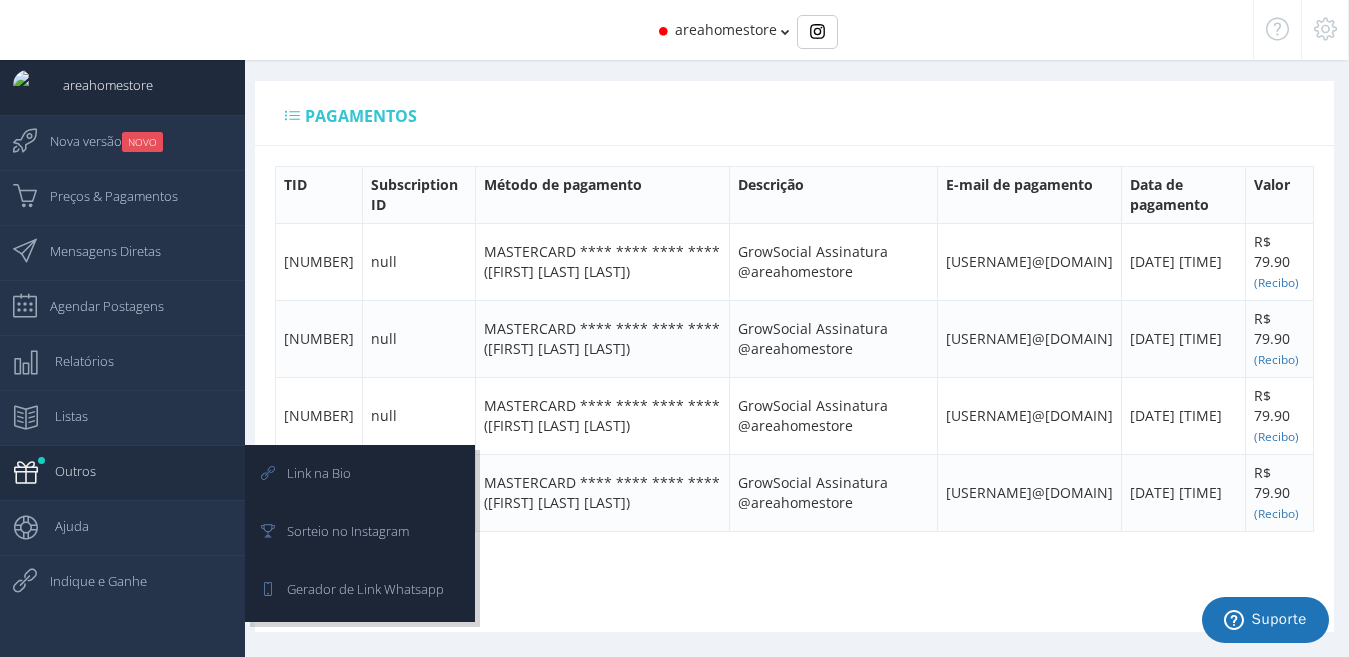 click on "Outros" at bounding box center (65, 471) 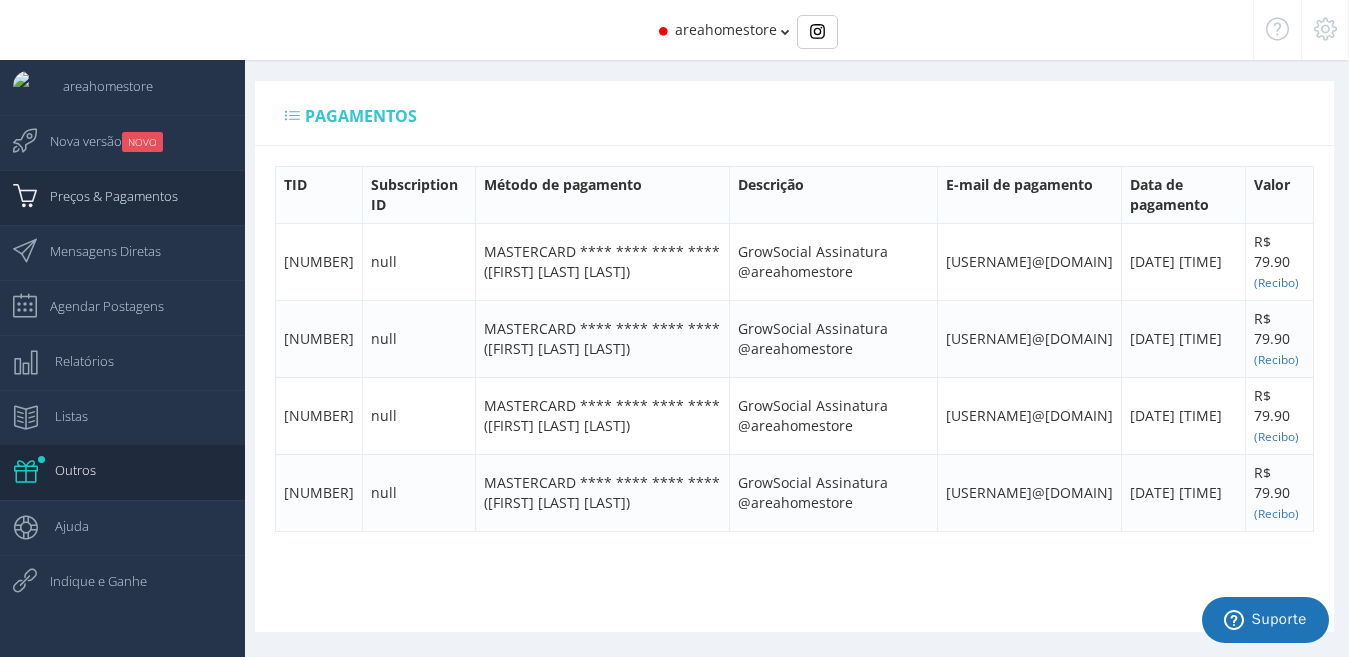 click on "Preços & Pagamentos" at bounding box center [0, 0] 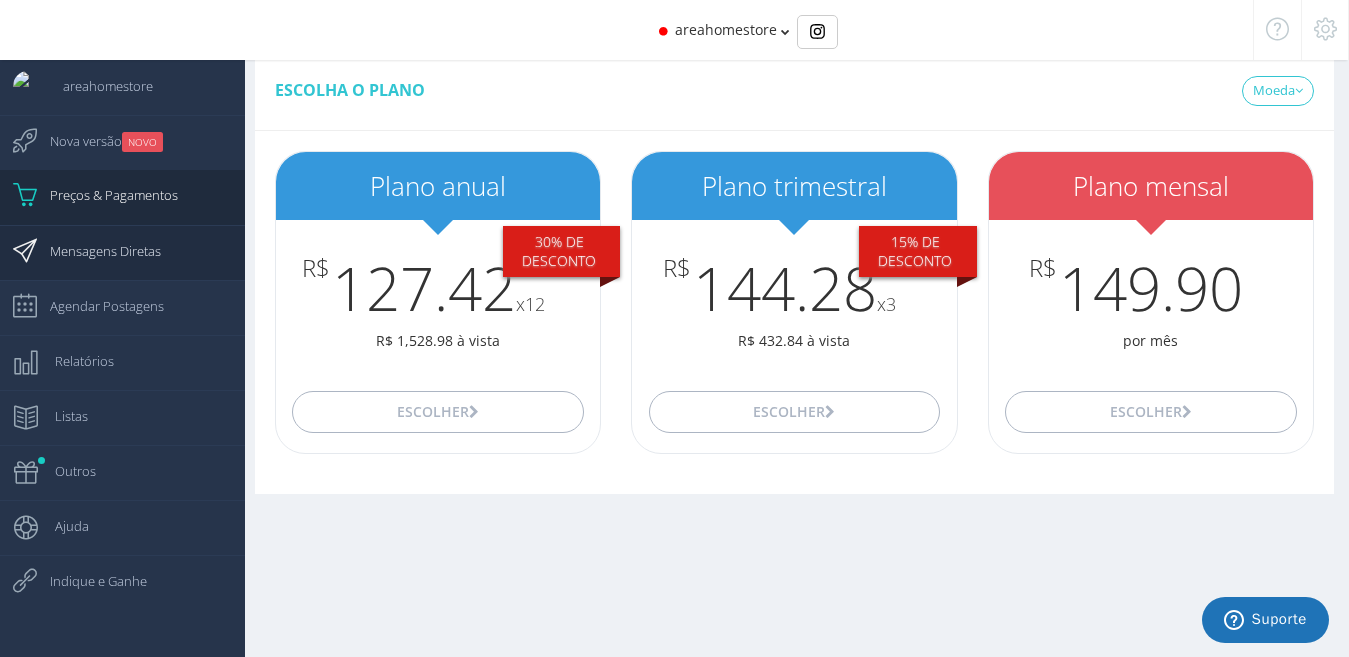 click on "Mensagens Diretas" at bounding box center [0, 0] 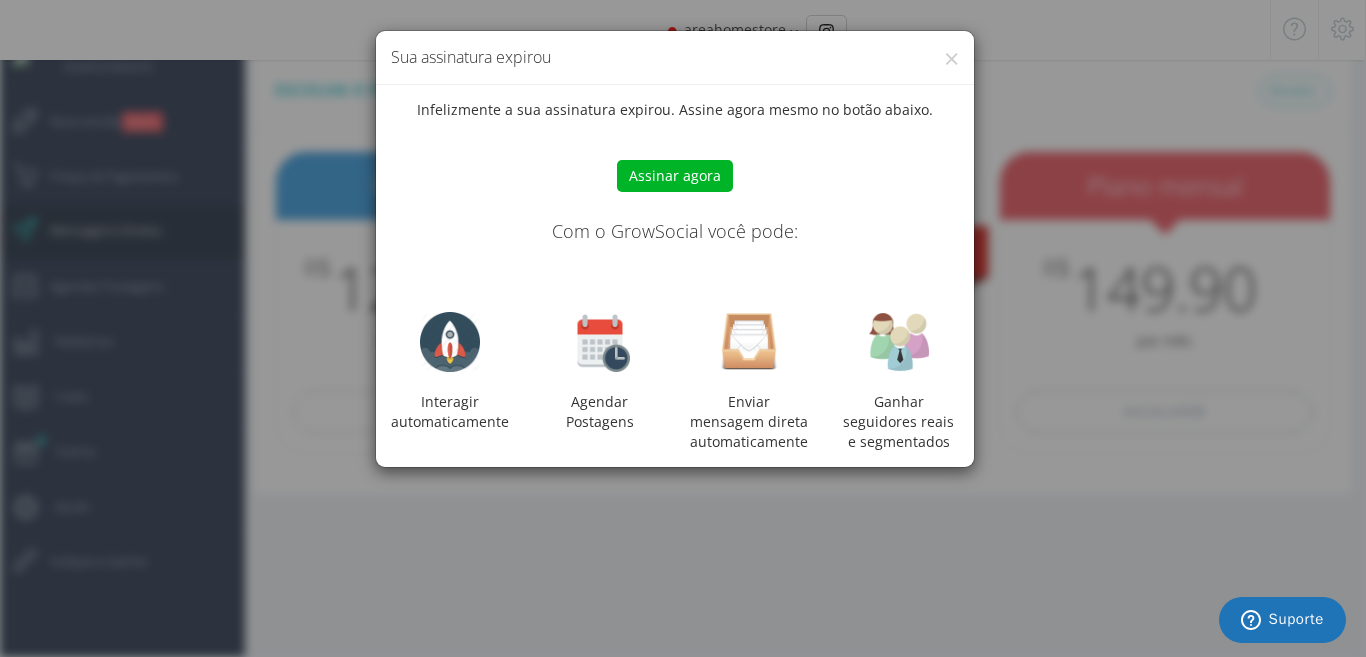 click on "× Sua assinatura expirou Infelizmente a sua assinatura expirou. Assine agora mesmo no botão abaixo. Assinar agora Com o GrowSocial você pode: Interagir automaticamente Agendar Postagens Enviar mensagem direta automaticamente Ganhar seguidores reais e segmentados" at bounding box center [683, 328] 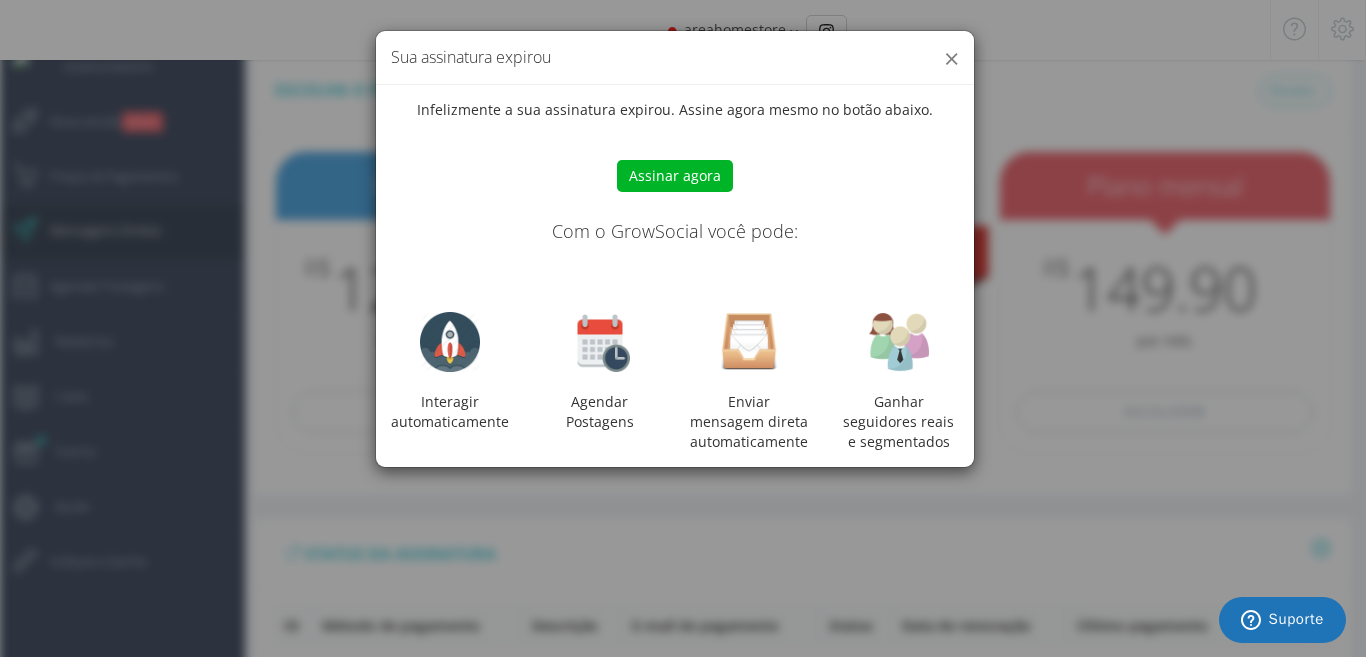 click on "×" at bounding box center [951, 58] 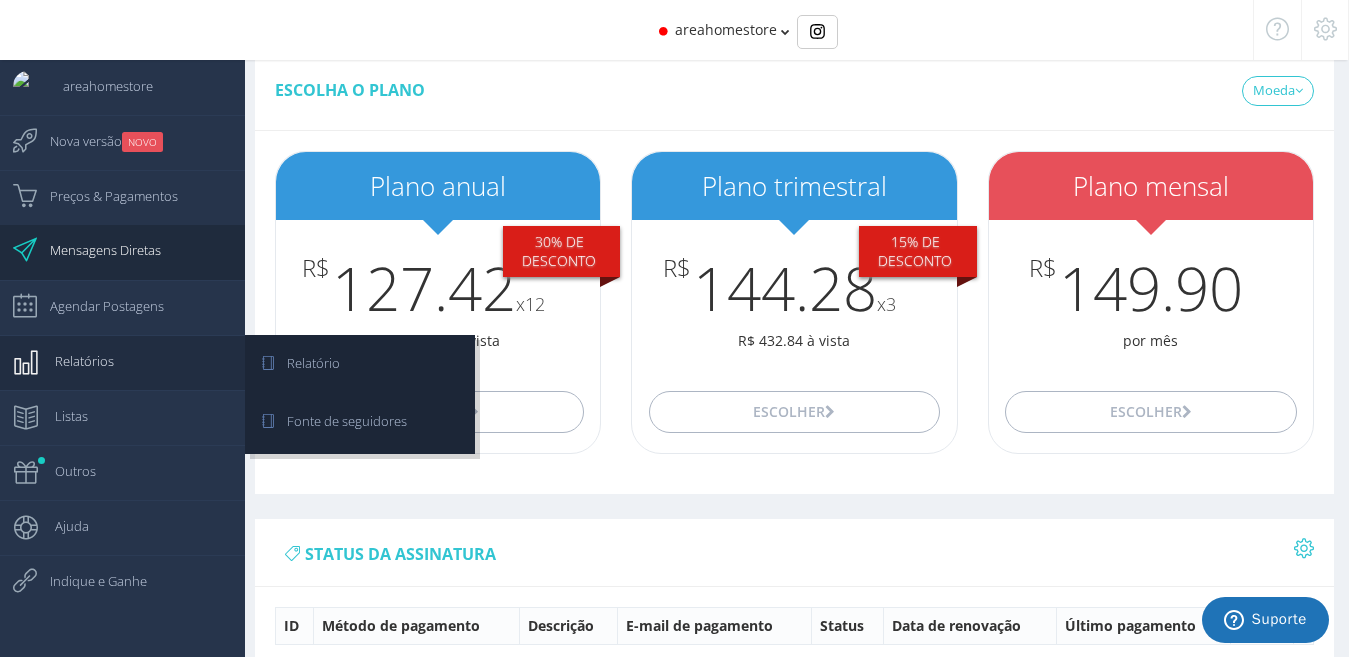 click on "Relatórios" at bounding box center [122, 362] 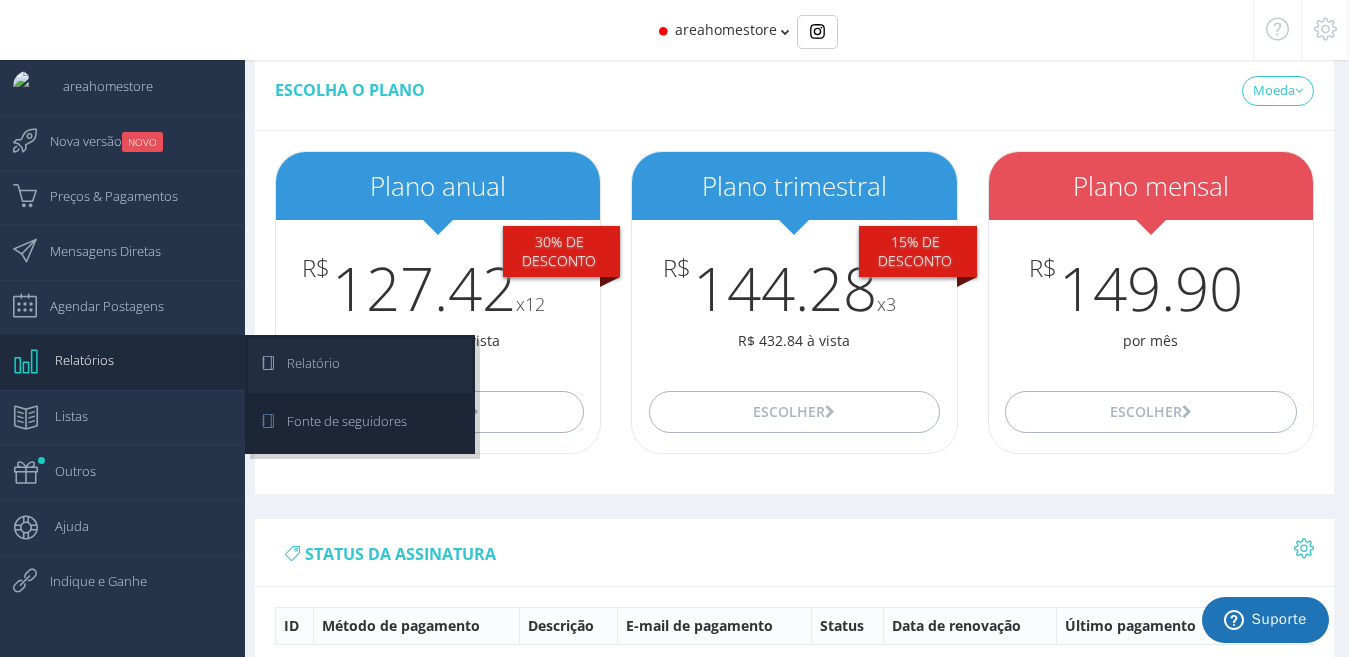 click on "Relatório" at bounding box center (303, 363) 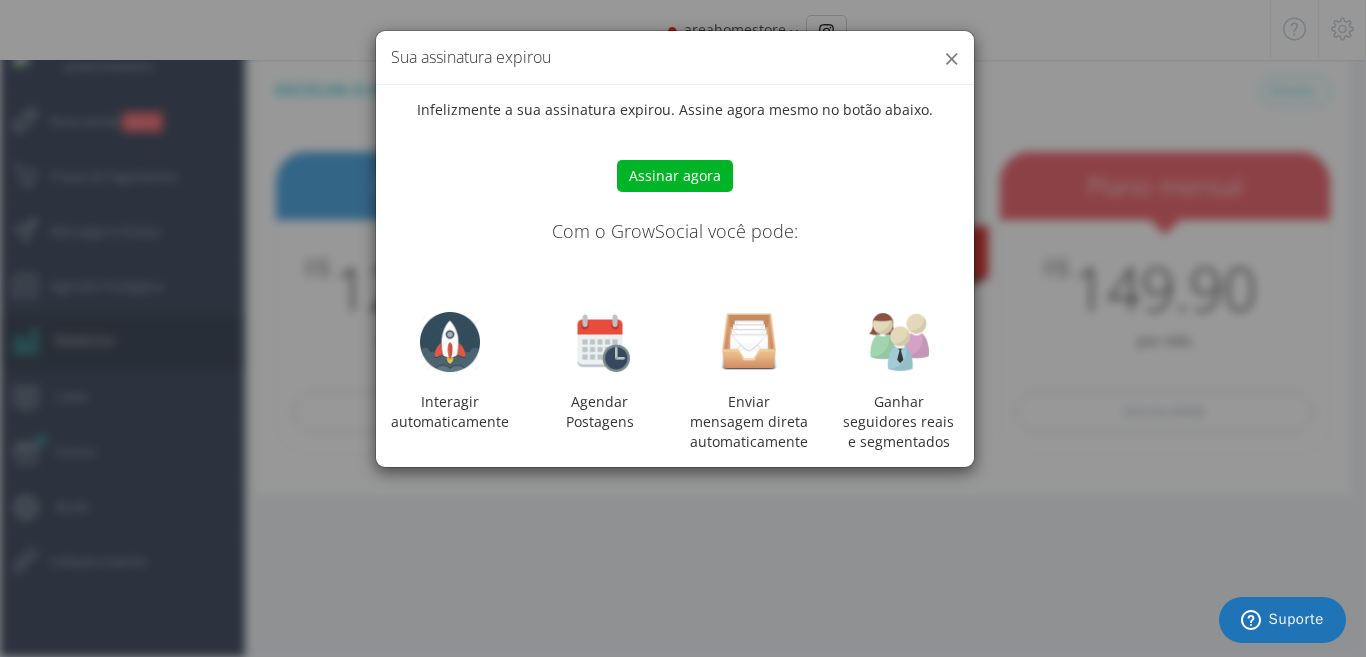 click on "×" at bounding box center [951, 58] 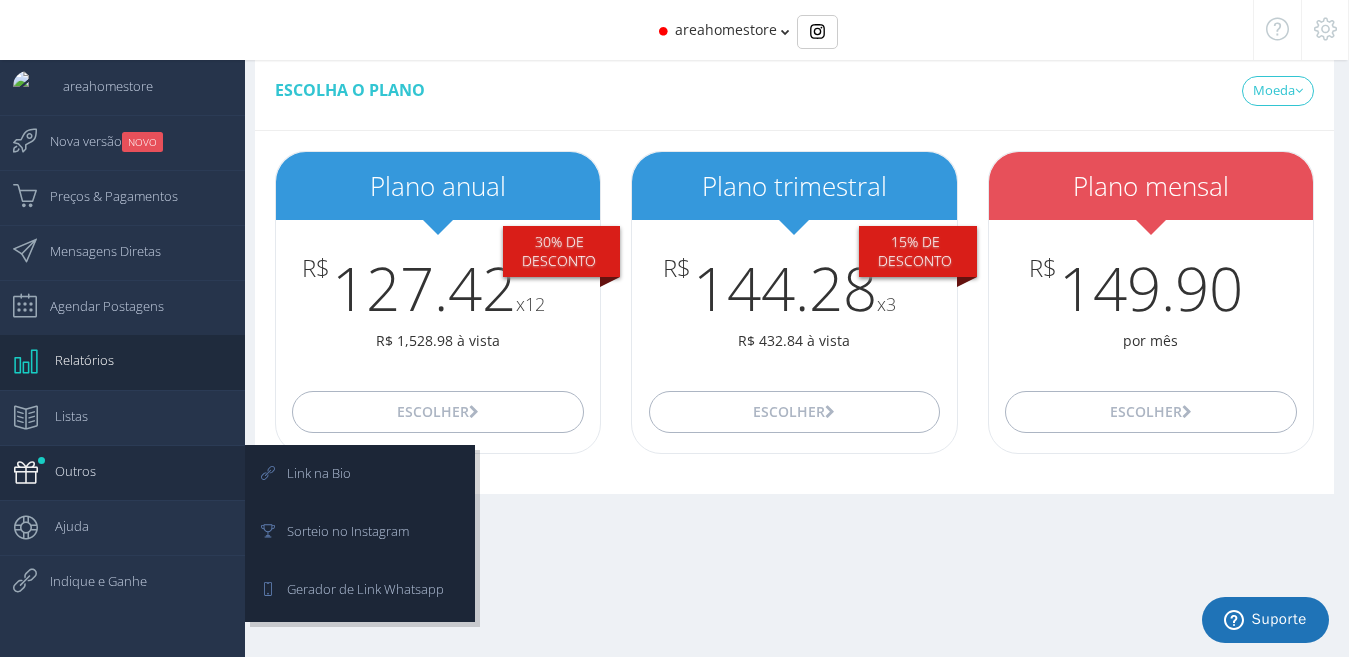 click on "Outros" at bounding box center (122, 87) 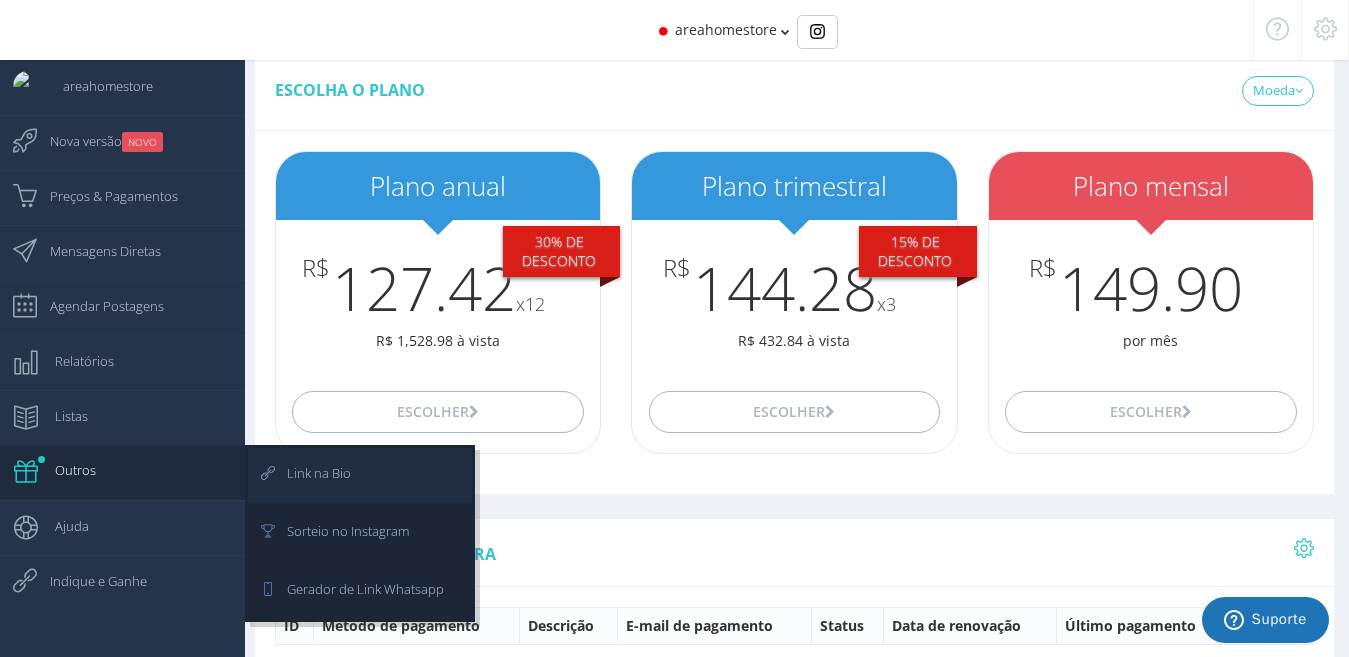 click on "Link na Bio" at bounding box center (360, 475) 